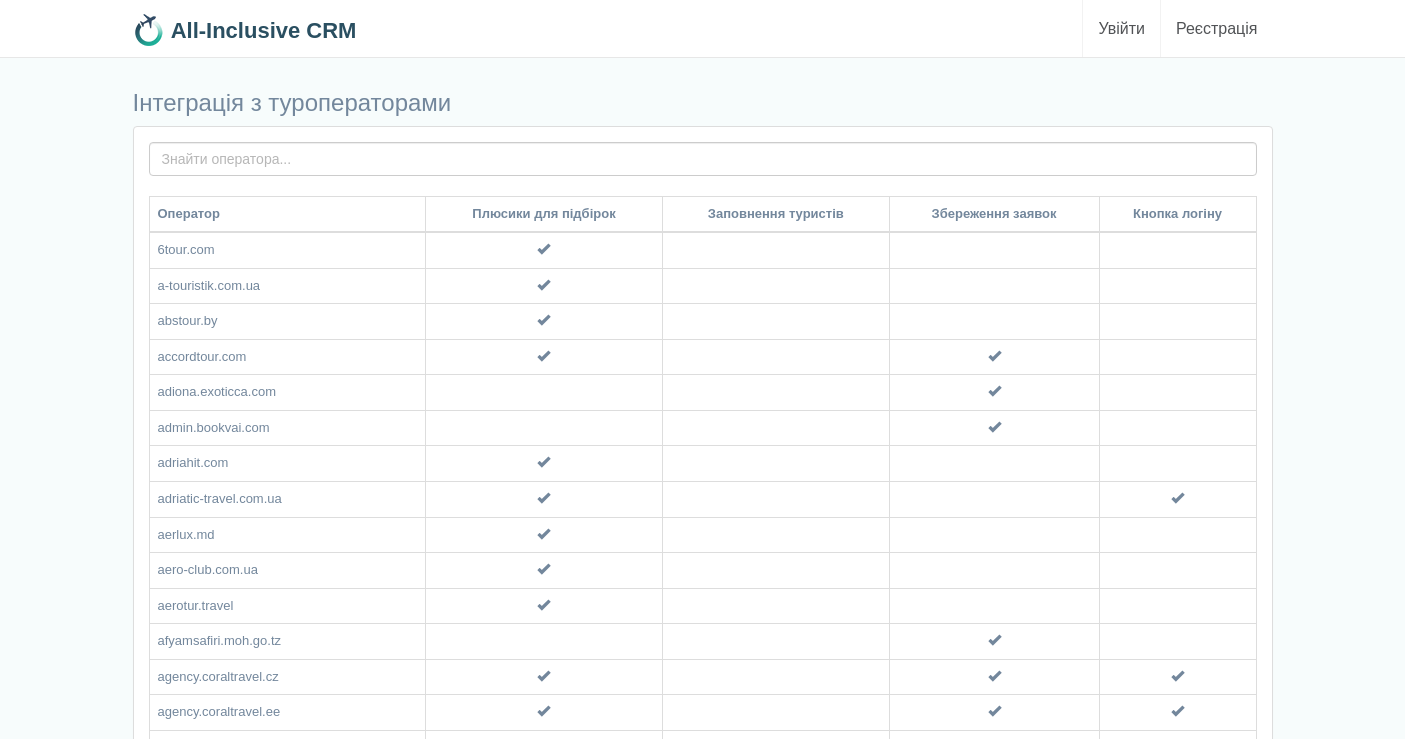 scroll, scrollTop: 0, scrollLeft: 0, axis: both 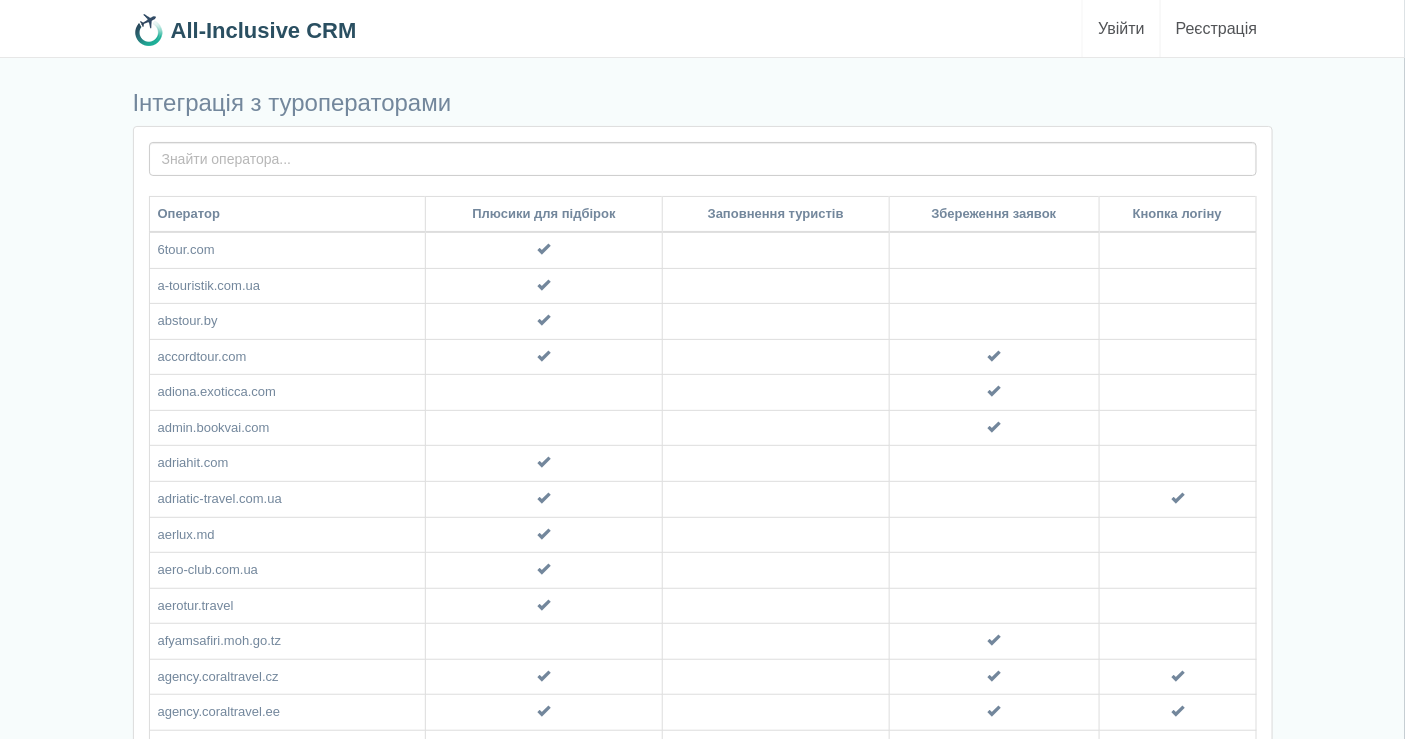 click on "Увійти" at bounding box center [1121, 28] 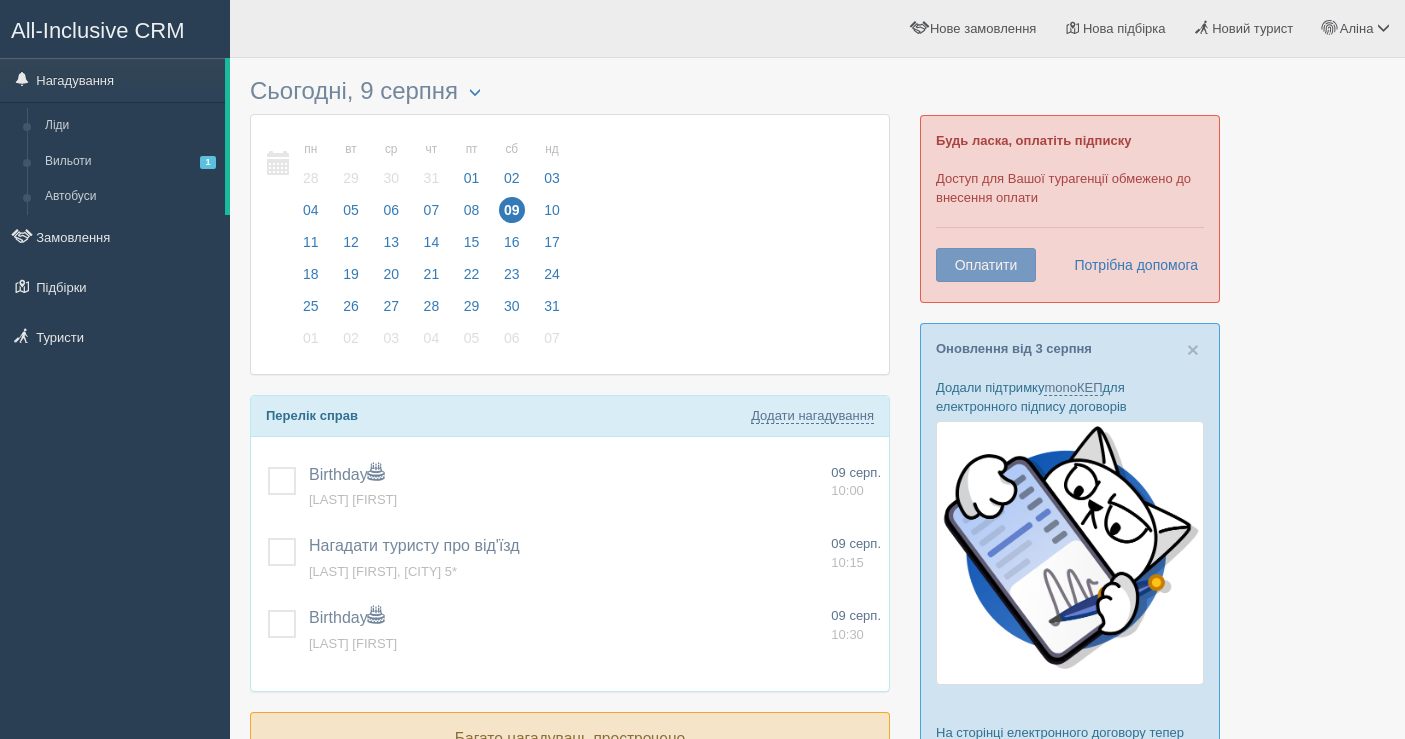 scroll, scrollTop: 0, scrollLeft: 0, axis: both 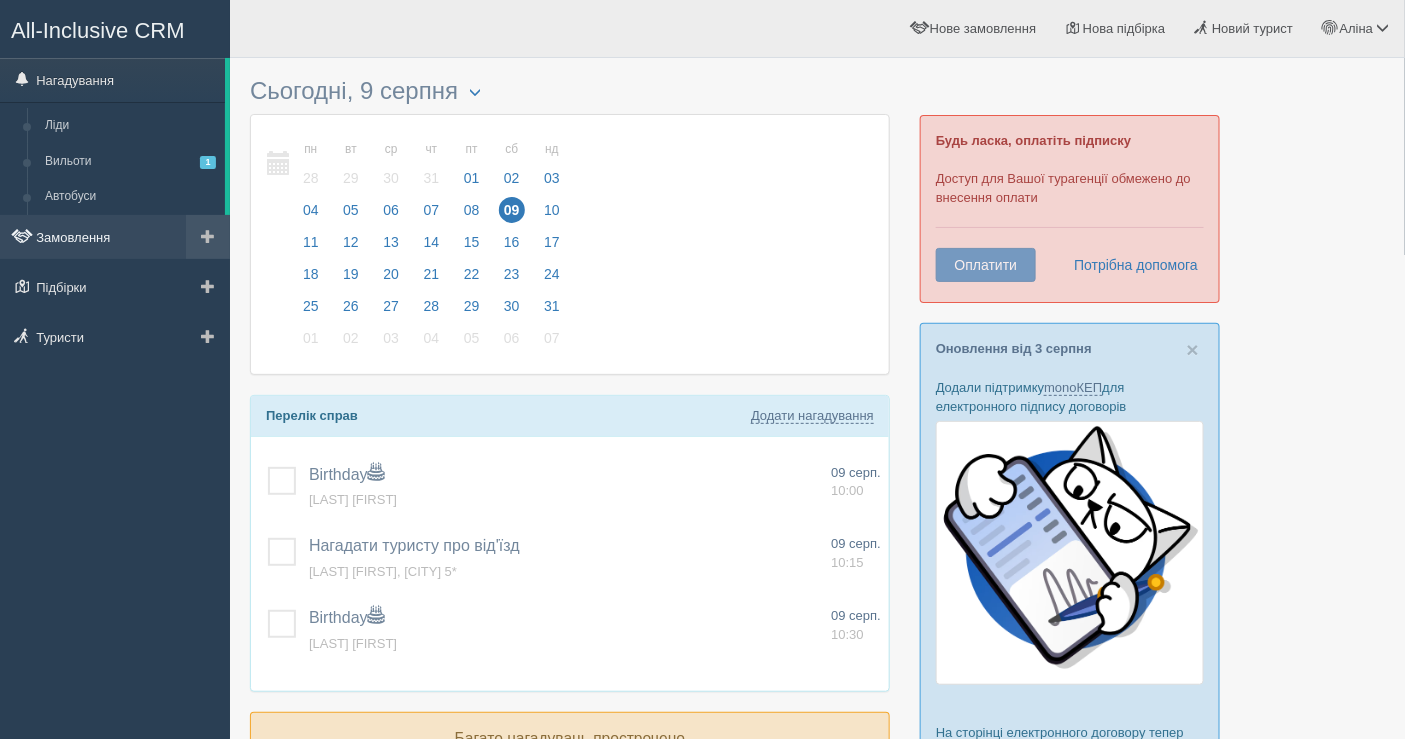 click on "Замовлення" at bounding box center [115, 237] 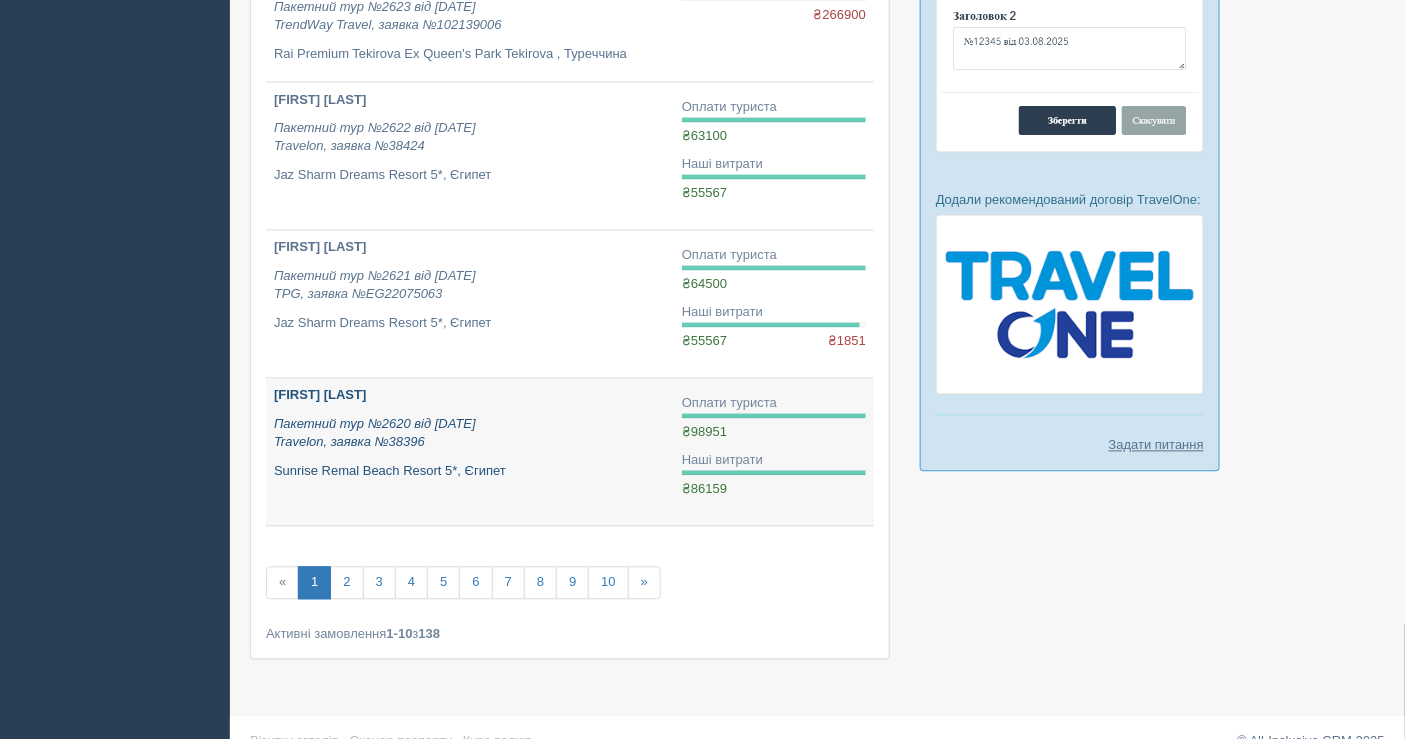 scroll, scrollTop: 1178, scrollLeft: 0, axis: vertical 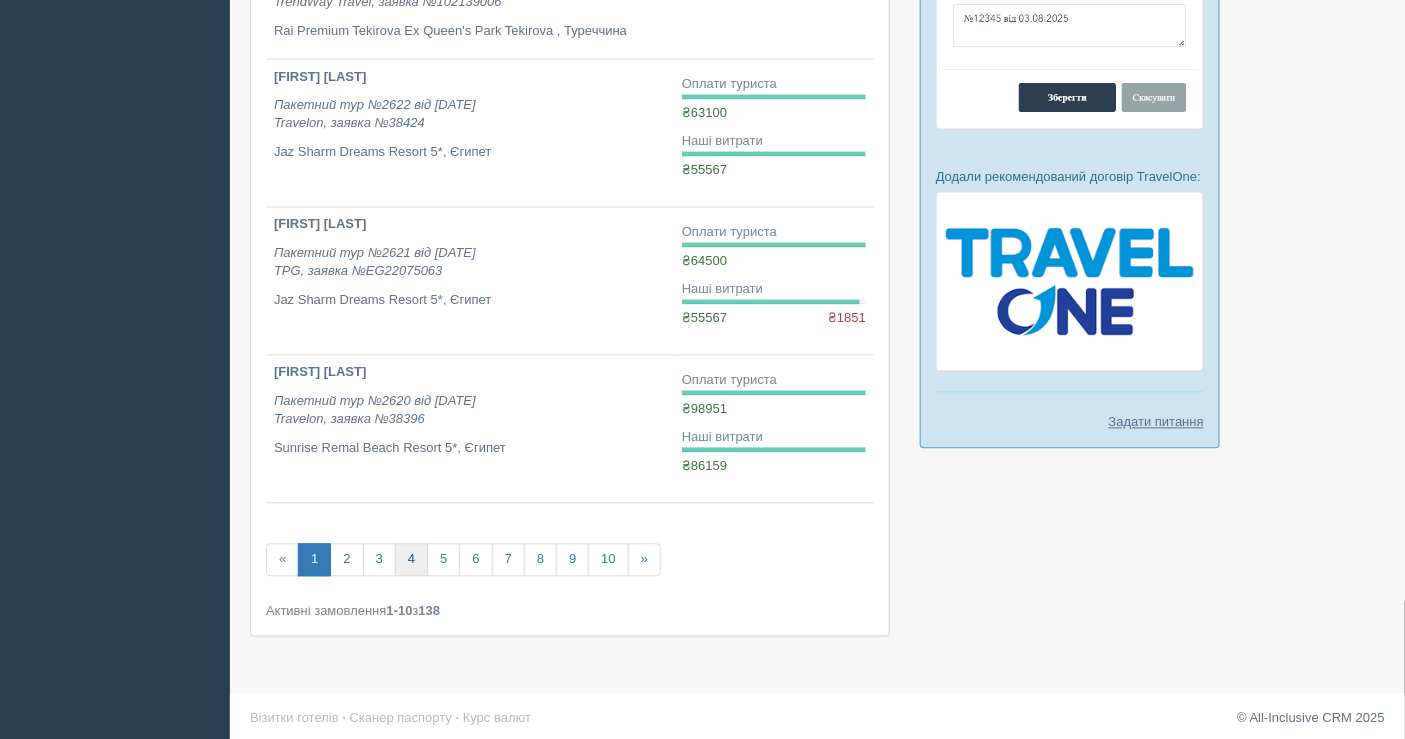 click on "4" at bounding box center [411, 560] 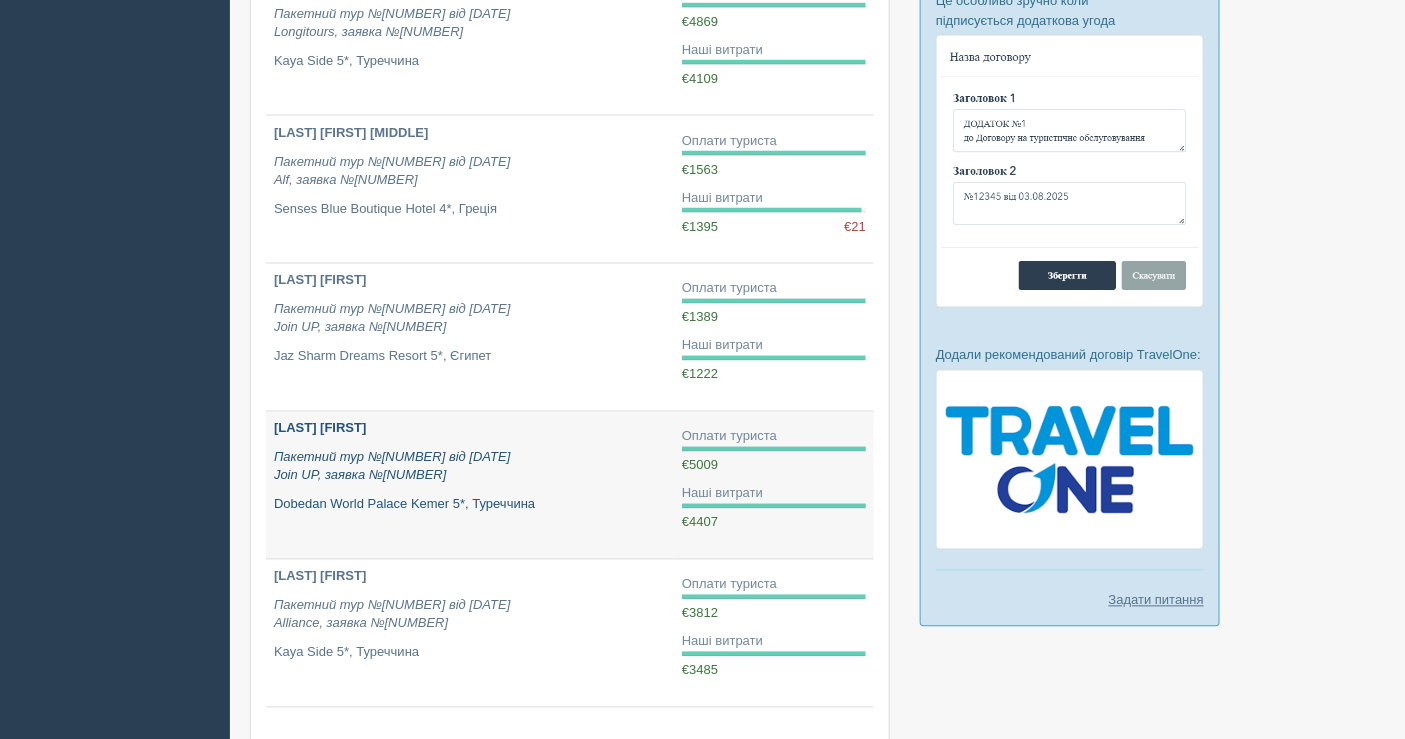 scroll, scrollTop: 1111, scrollLeft: 0, axis: vertical 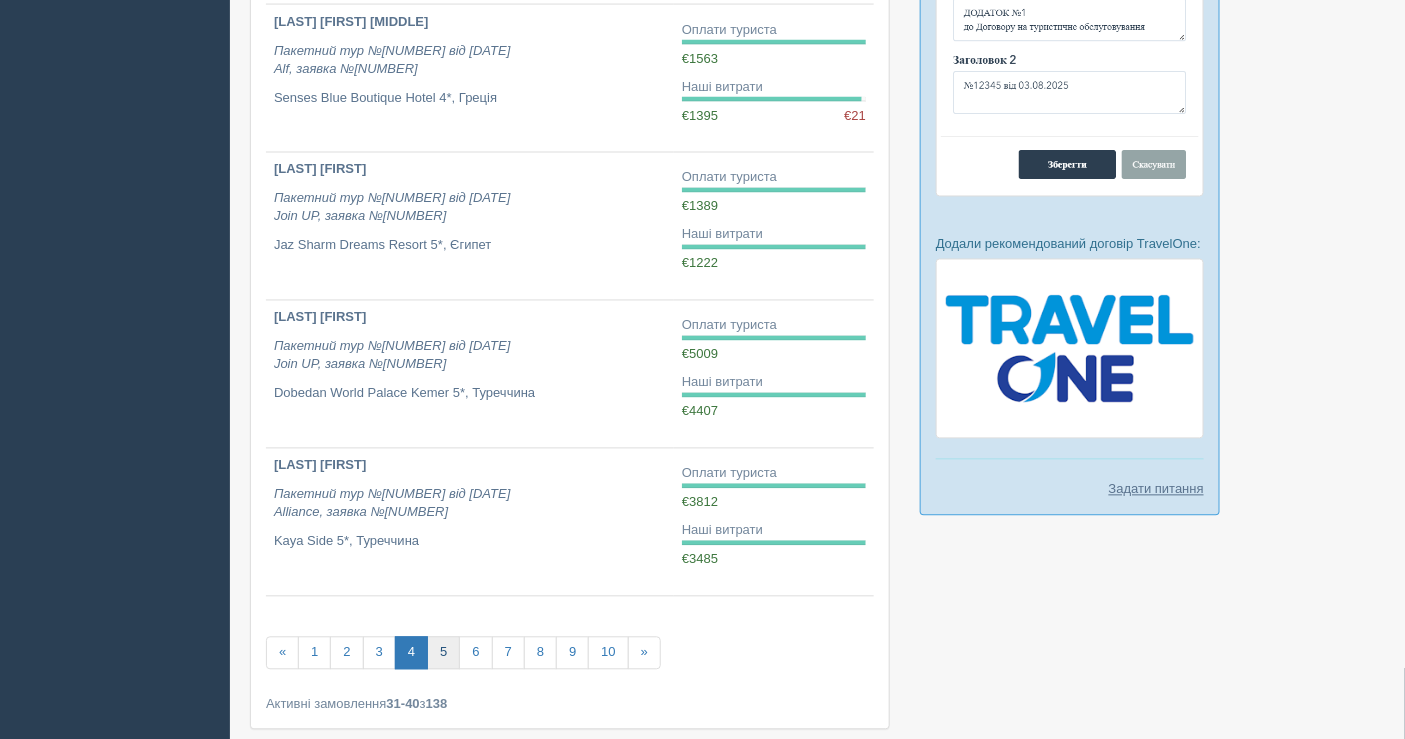 click on "5" at bounding box center (443, 653) 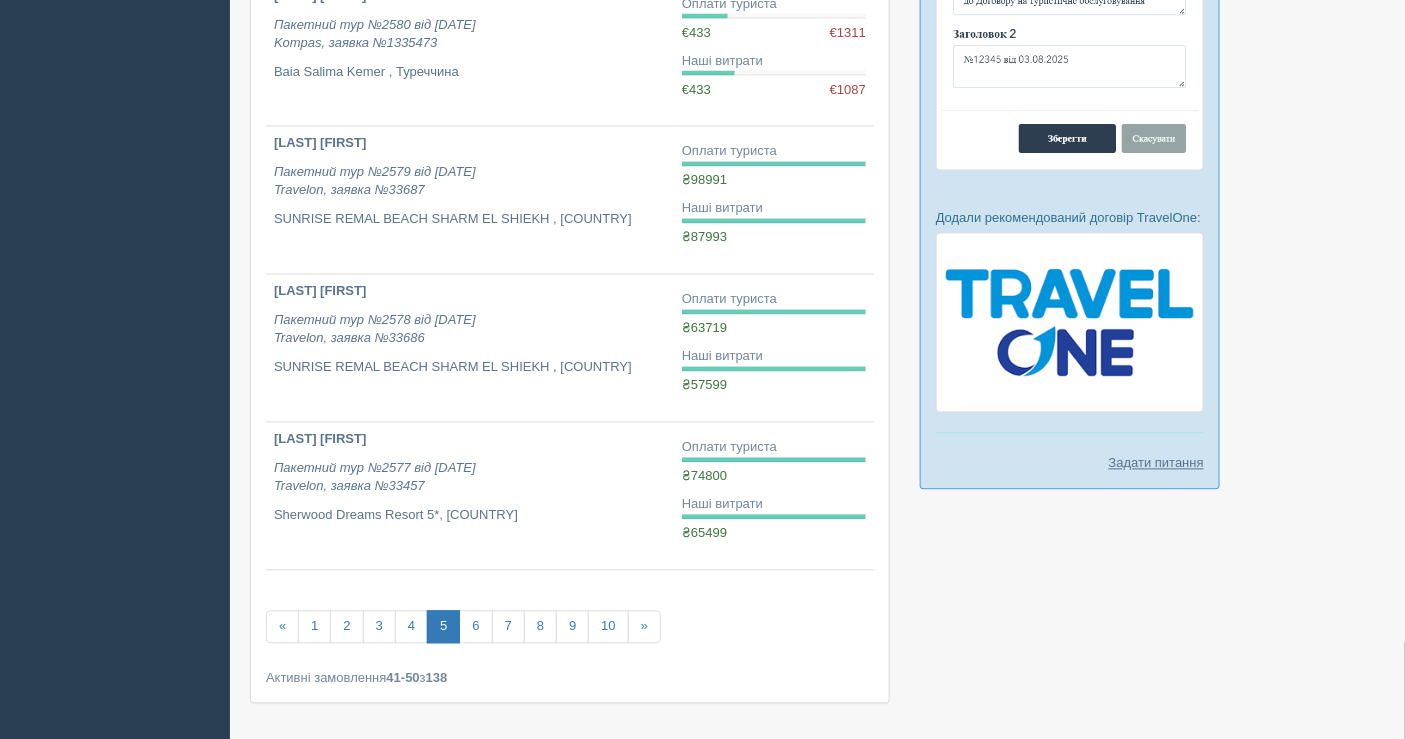 scroll, scrollTop: 1205, scrollLeft: 0, axis: vertical 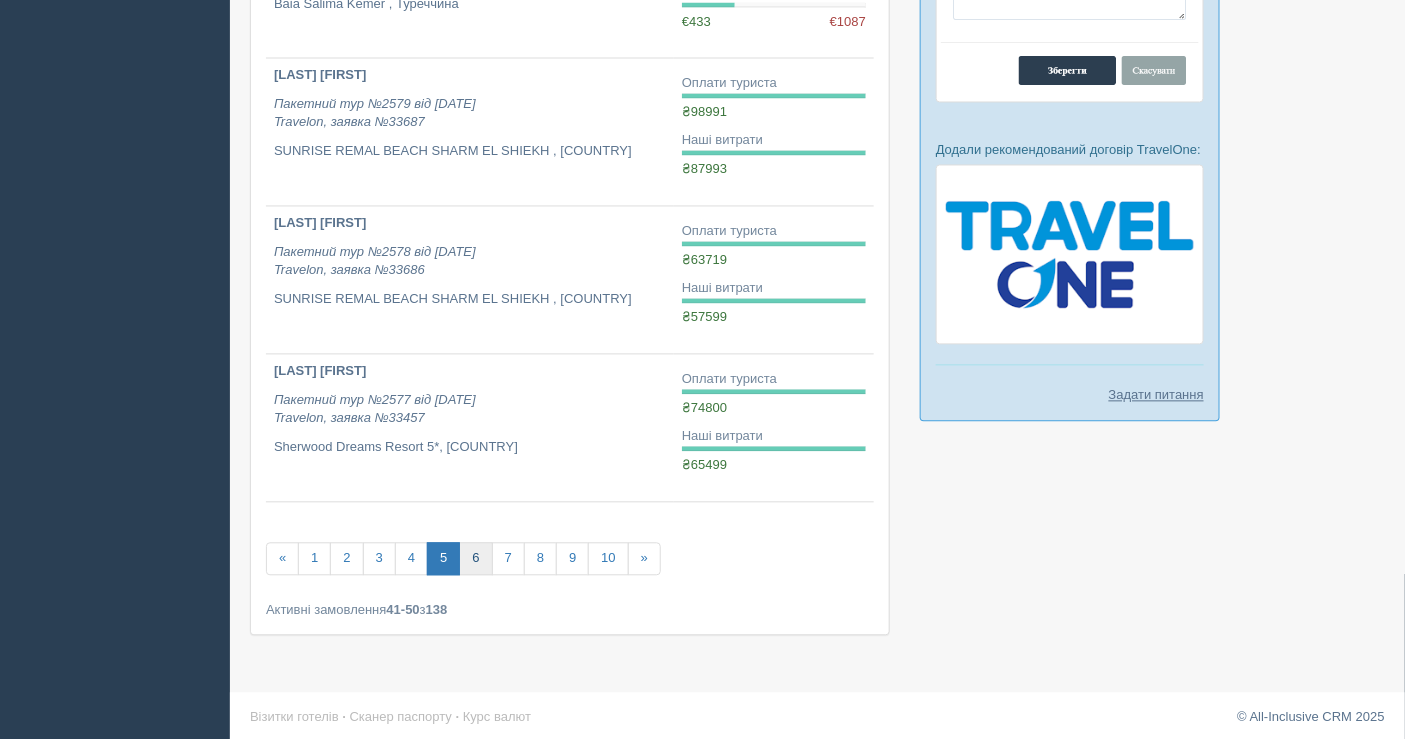 click on "6" at bounding box center [475, 559] 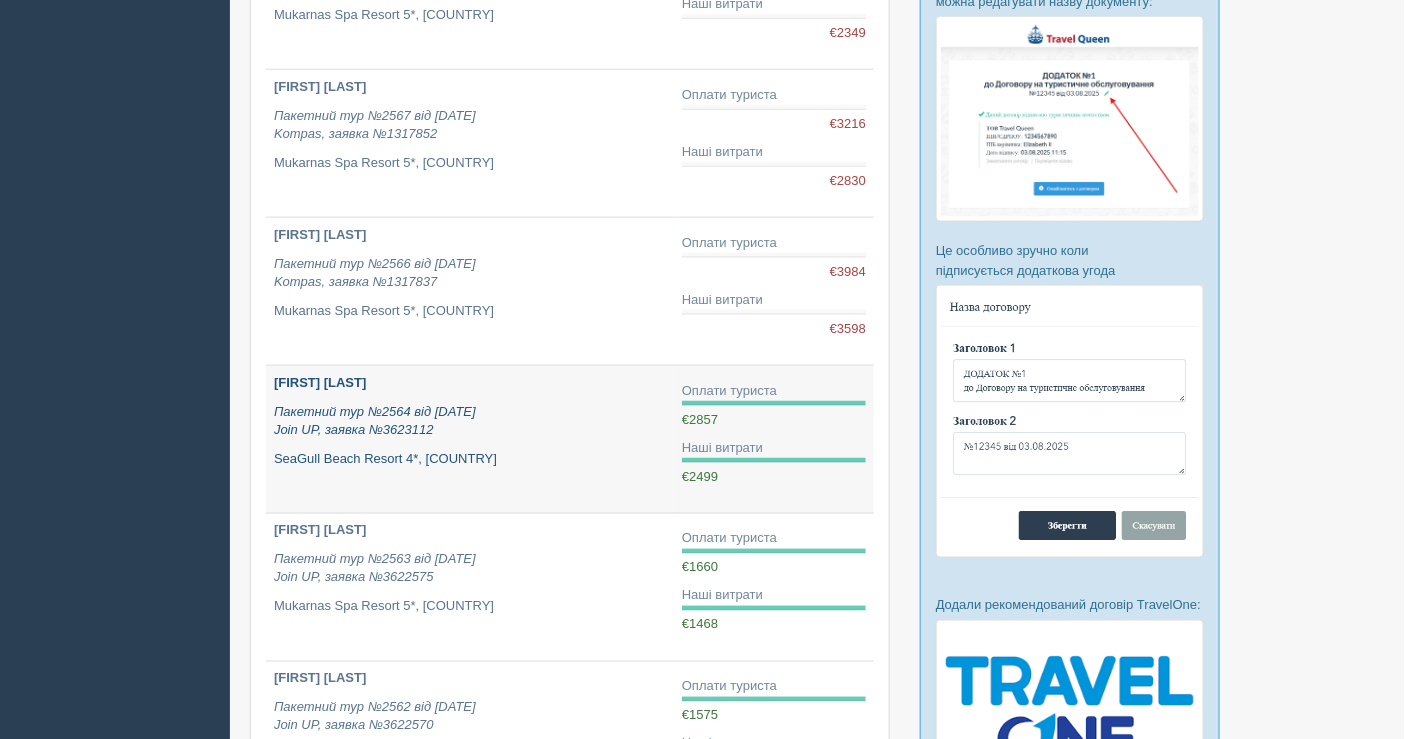 scroll, scrollTop: 777, scrollLeft: 0, axis: vertical 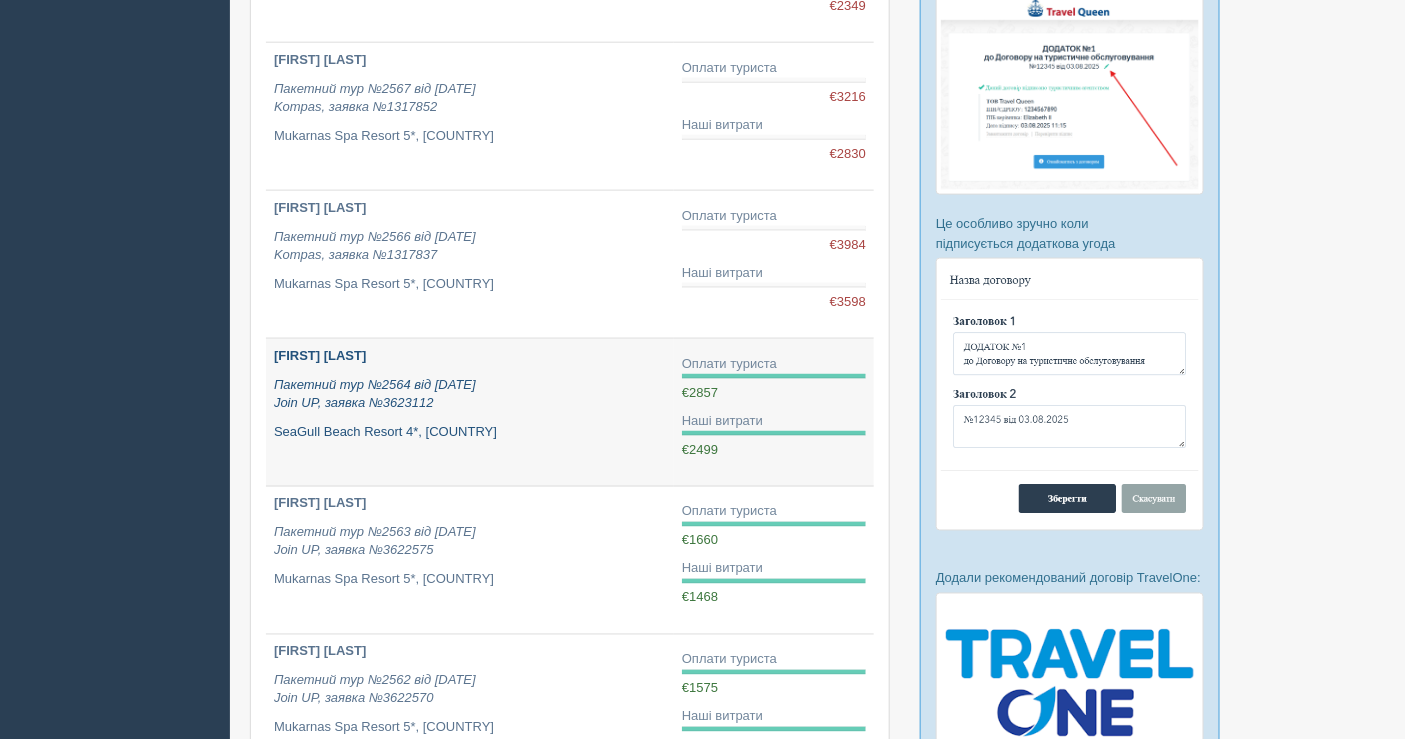 click on "Пакетний тур №2564 від 22.04.2025
Join UP, заявка №3623112" at bounding box center (470, 394) 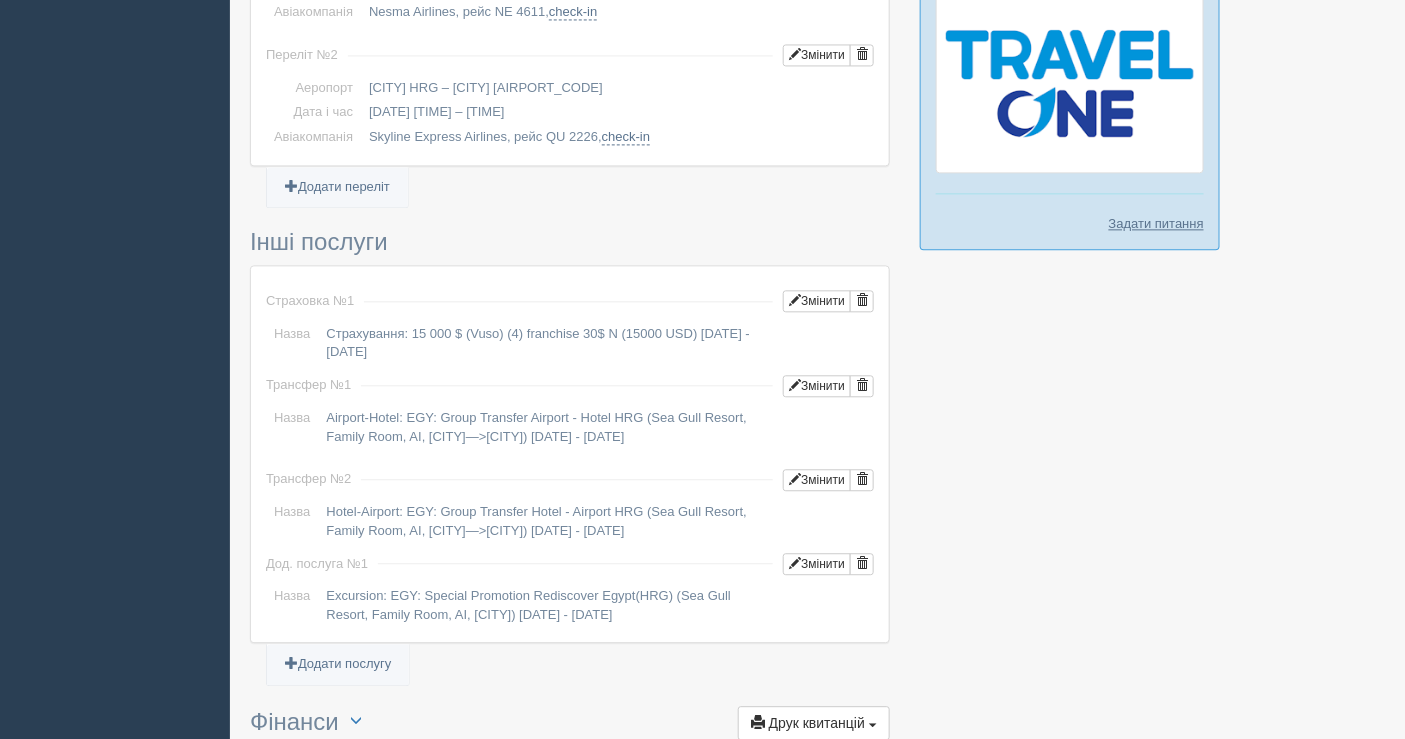 scroll, scrollTop: 1413, scrollLeft: 0, axis: vertical 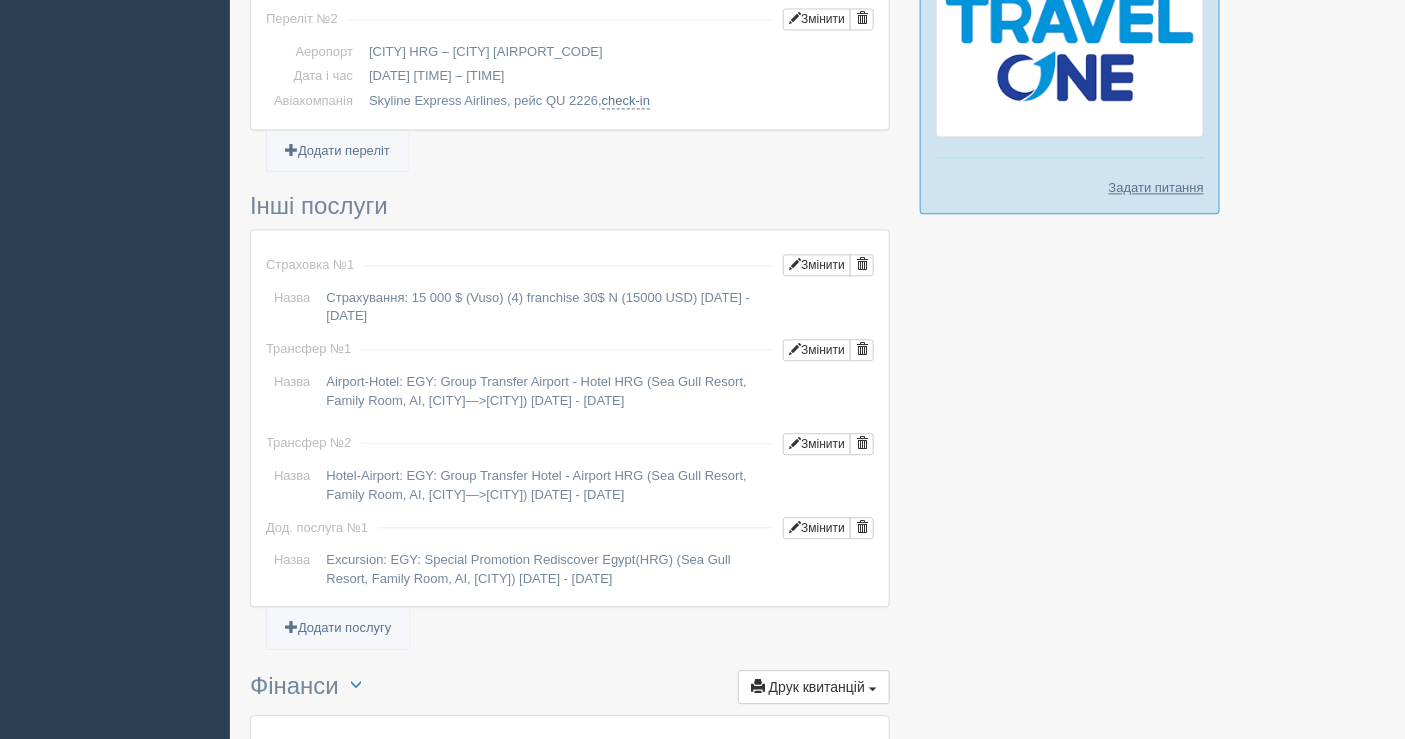 click at bounding box center (817, -63) 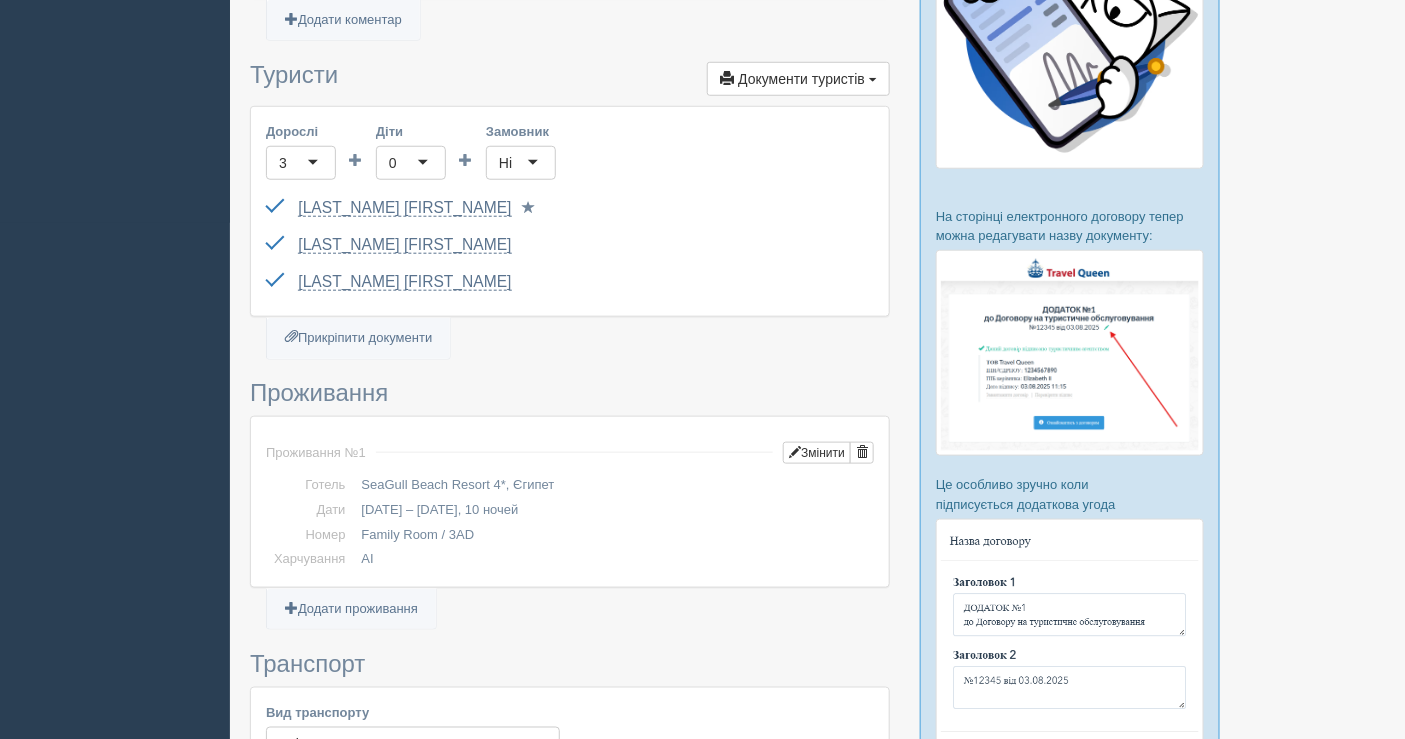 scroll, scrollTop: 0, scrollLeft: 0, axis: both 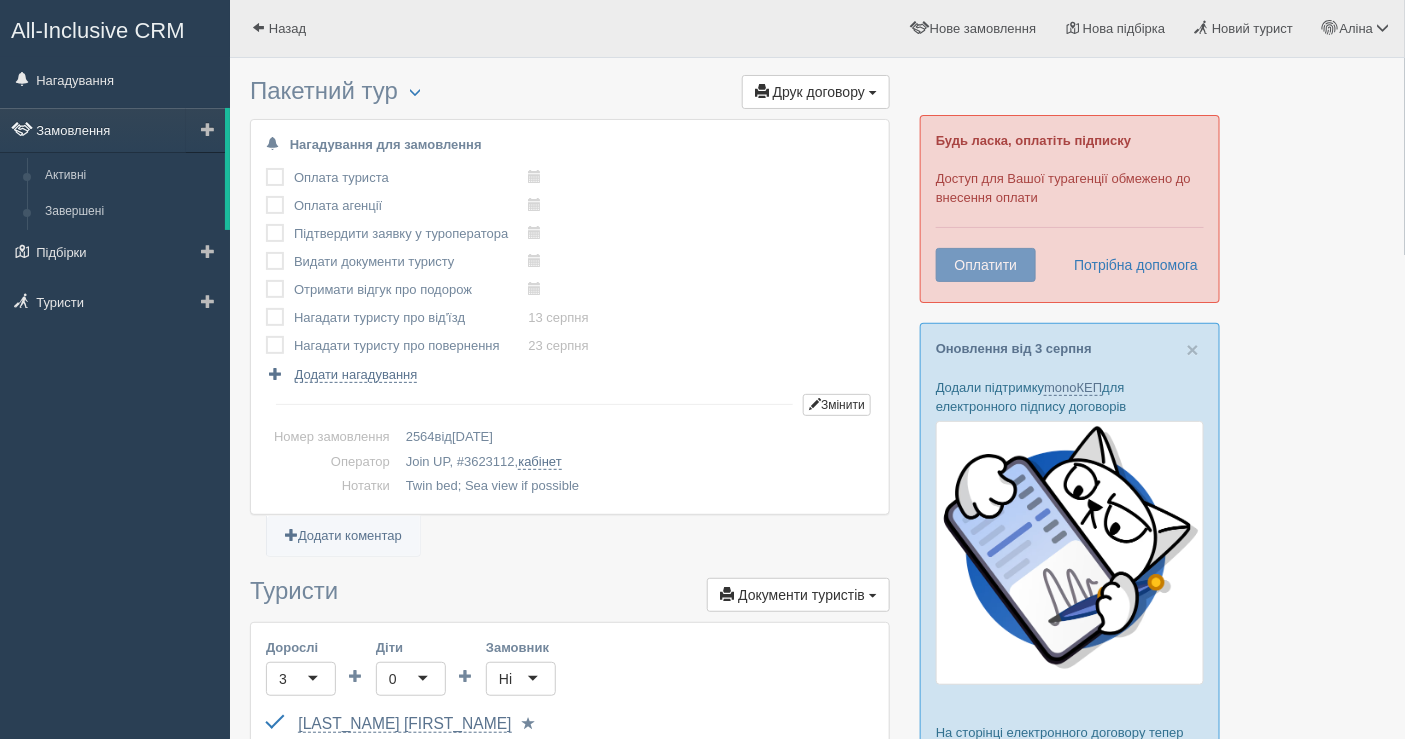 click on "Замовлення" at bounding box center [112, 130] 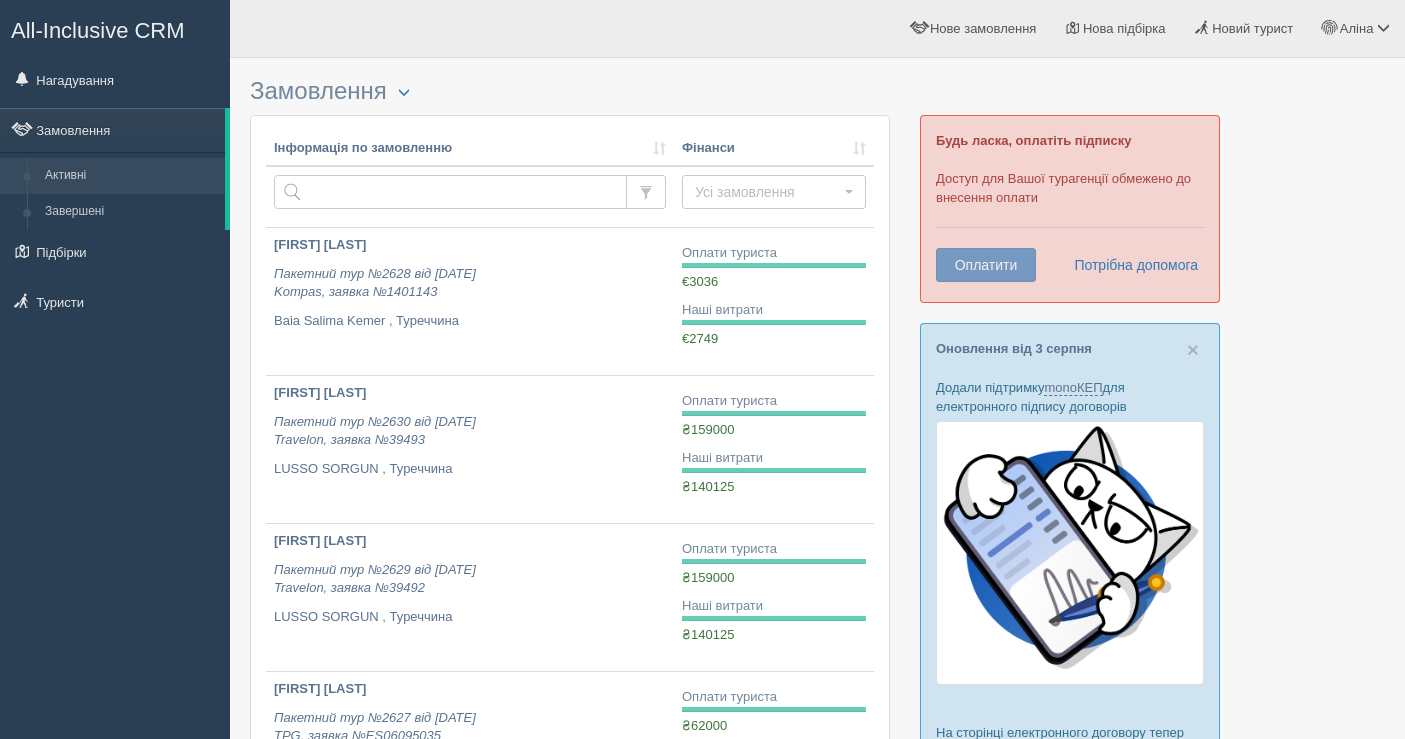 scroll, scrollTop: 0, scrollLeft: 0, axis: both 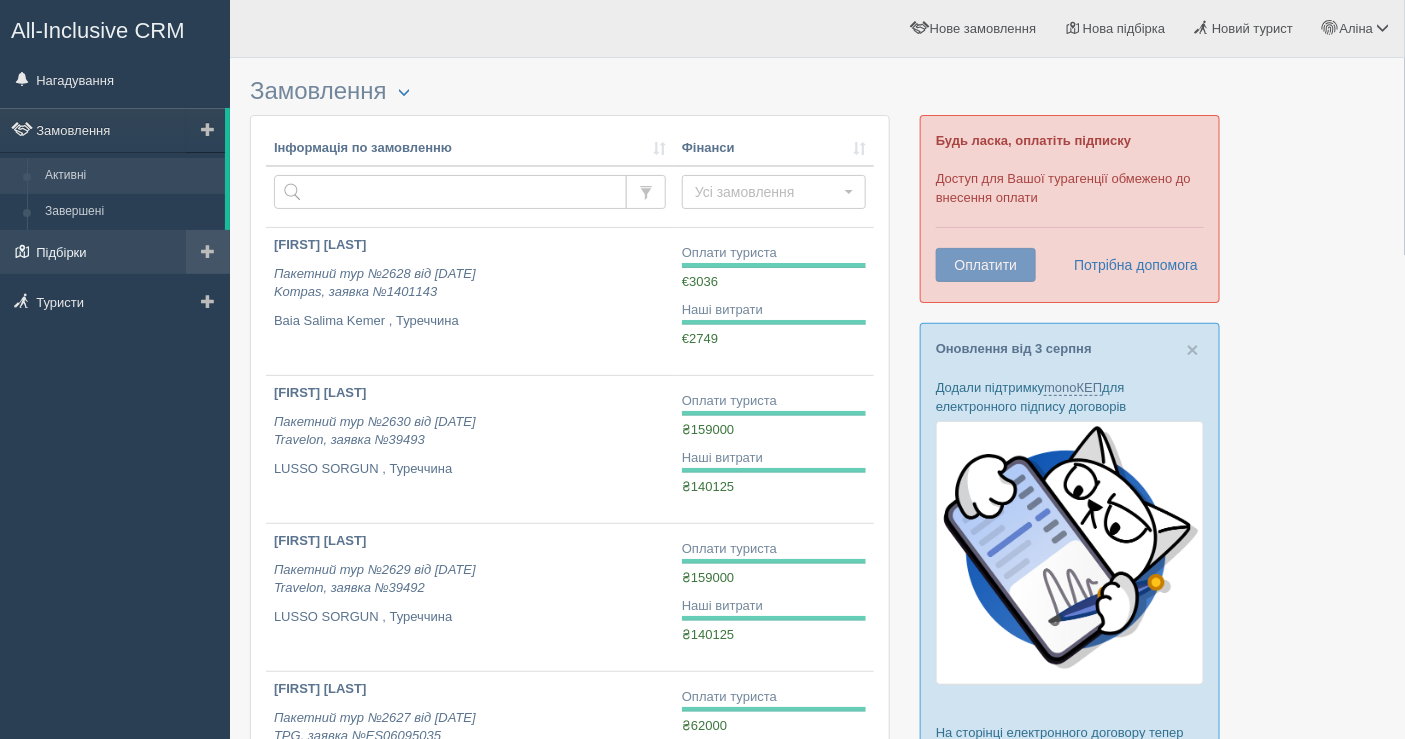 click on "Підбірки" at bounding box center [115, 252] 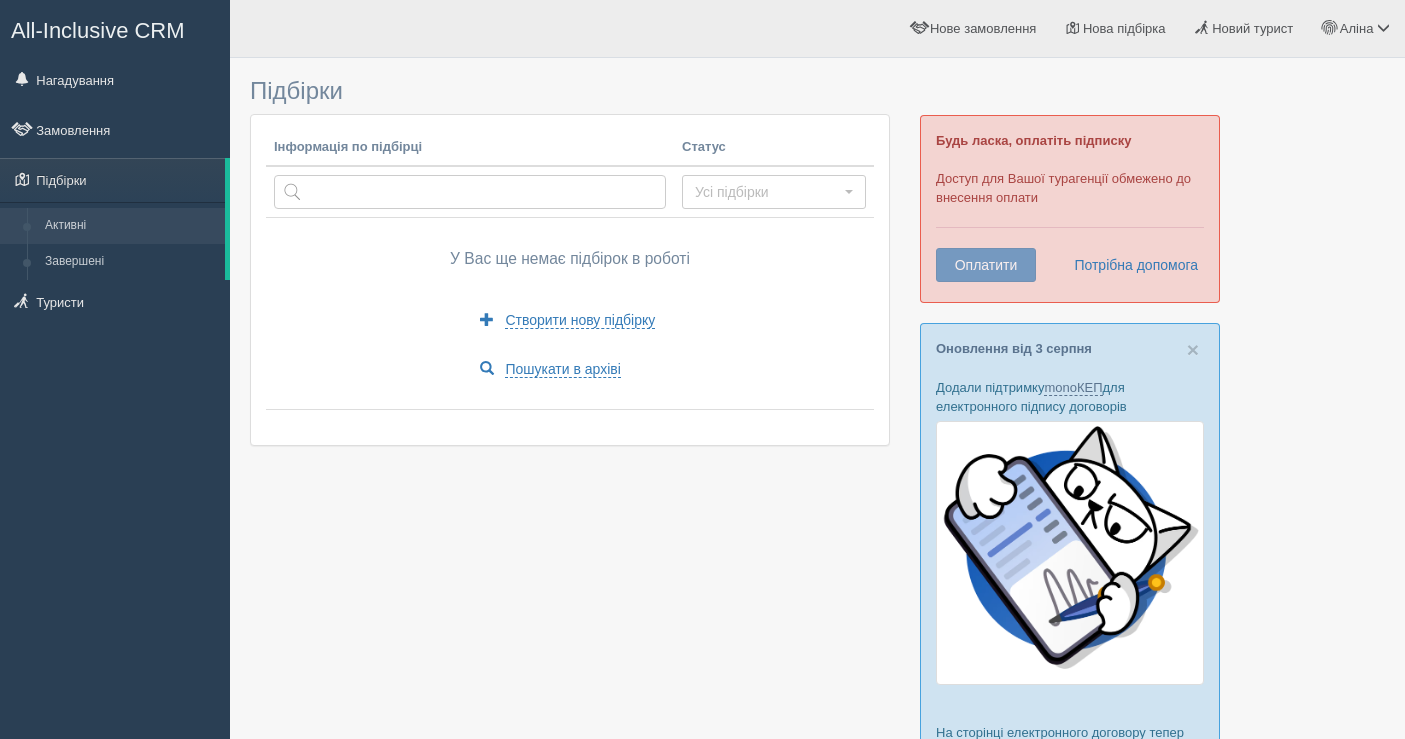 scroll, scrollTop: 0, scrollLeft: 0, axis: both 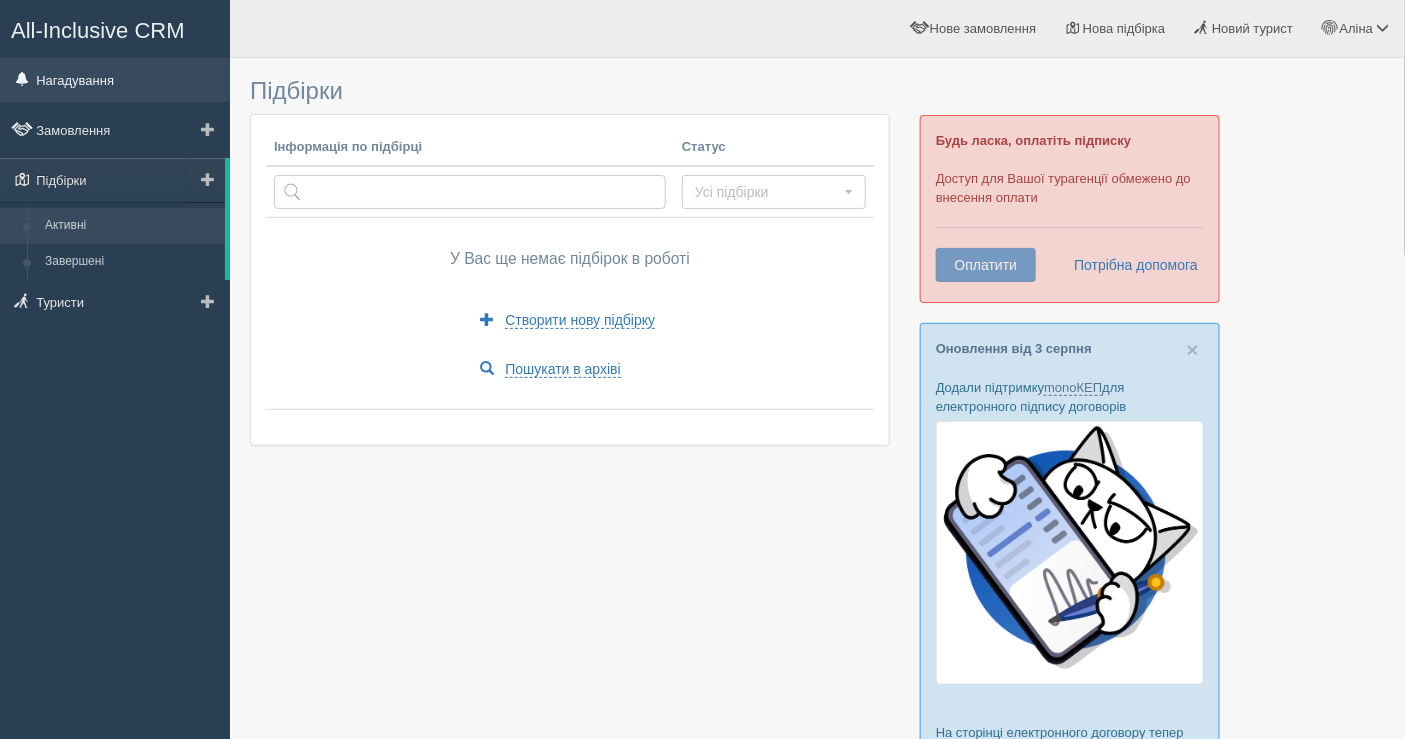 click on "Нагадування" at bounding box center [115, 80] 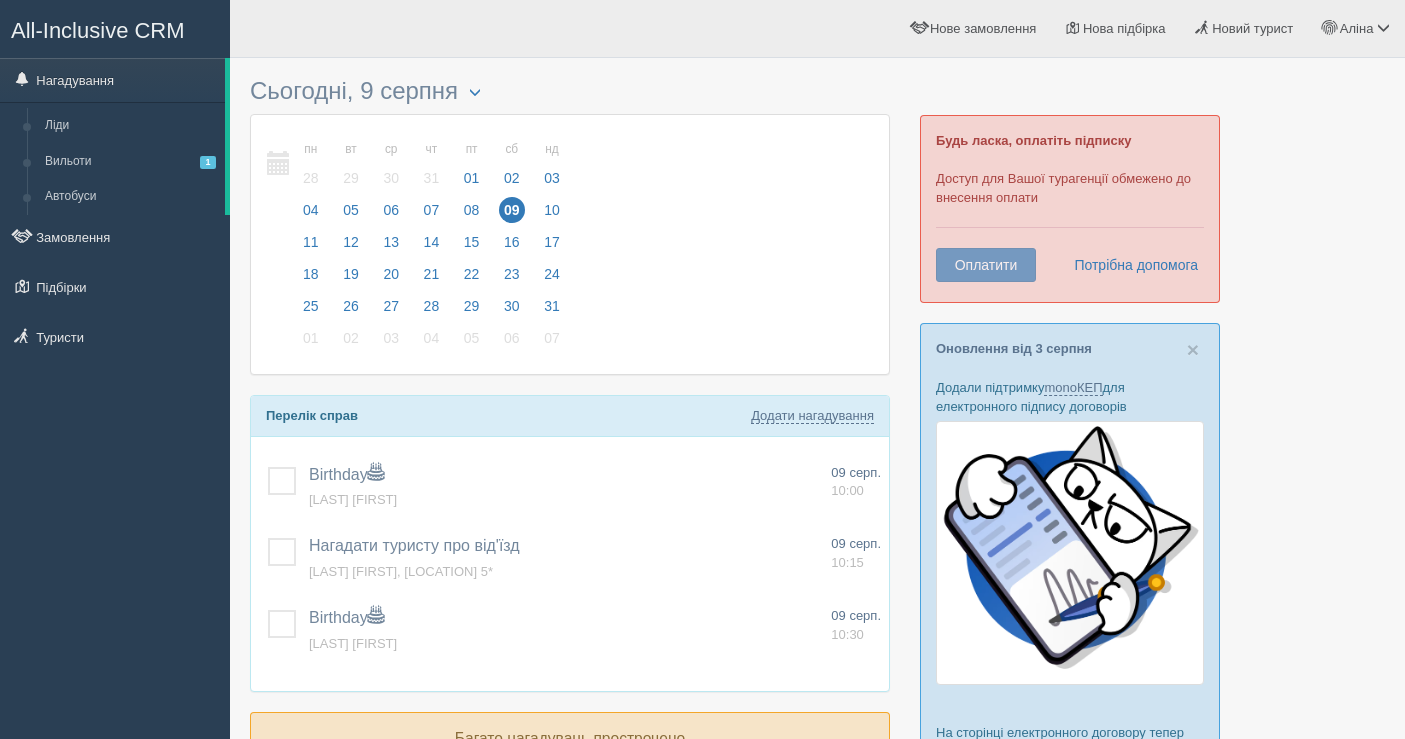 scroll, scrollTop: 0, scrollLeft: 0, axis: both 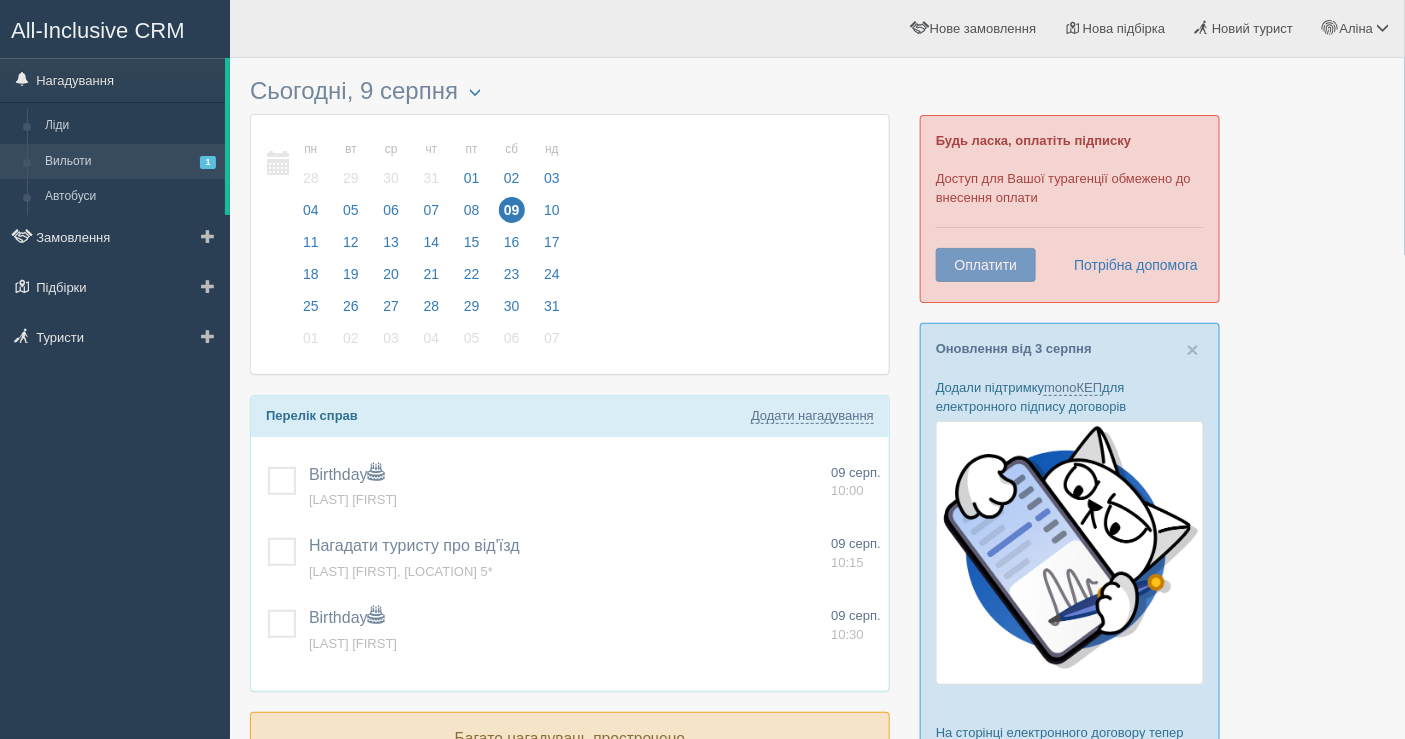 click on "Вильоти 1" at bounding box center (130, 162) 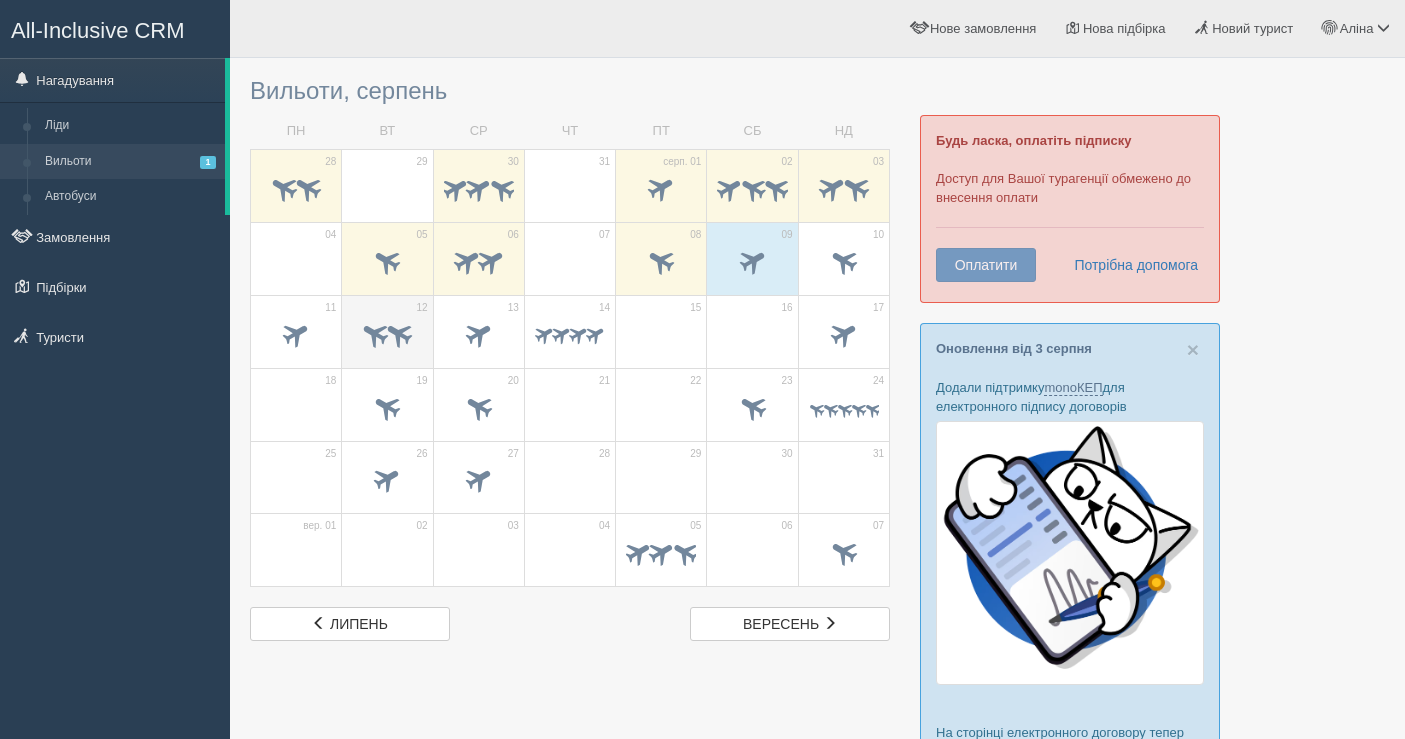 scroll, scrollTop: 0, scrollLeft: 0, axis: both 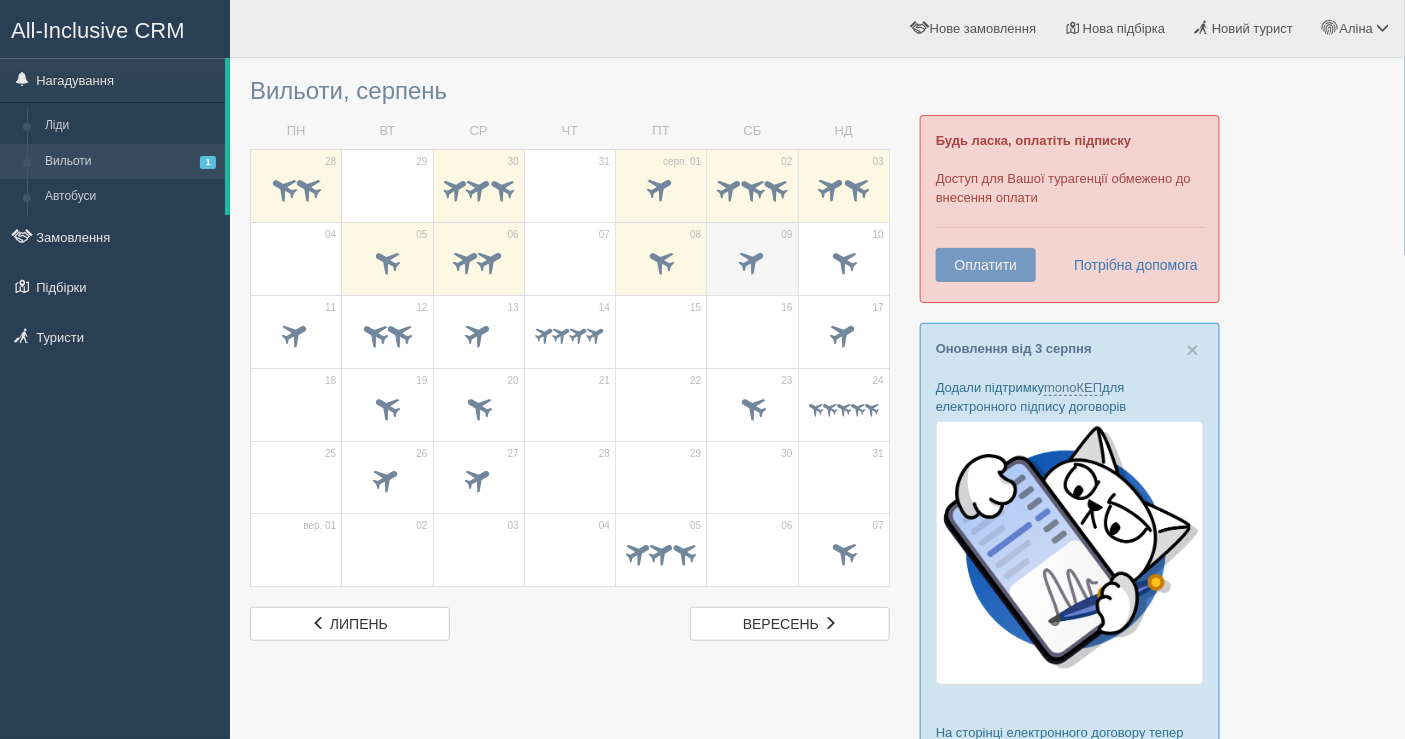 click on "09" at bounding box center [752, 258] 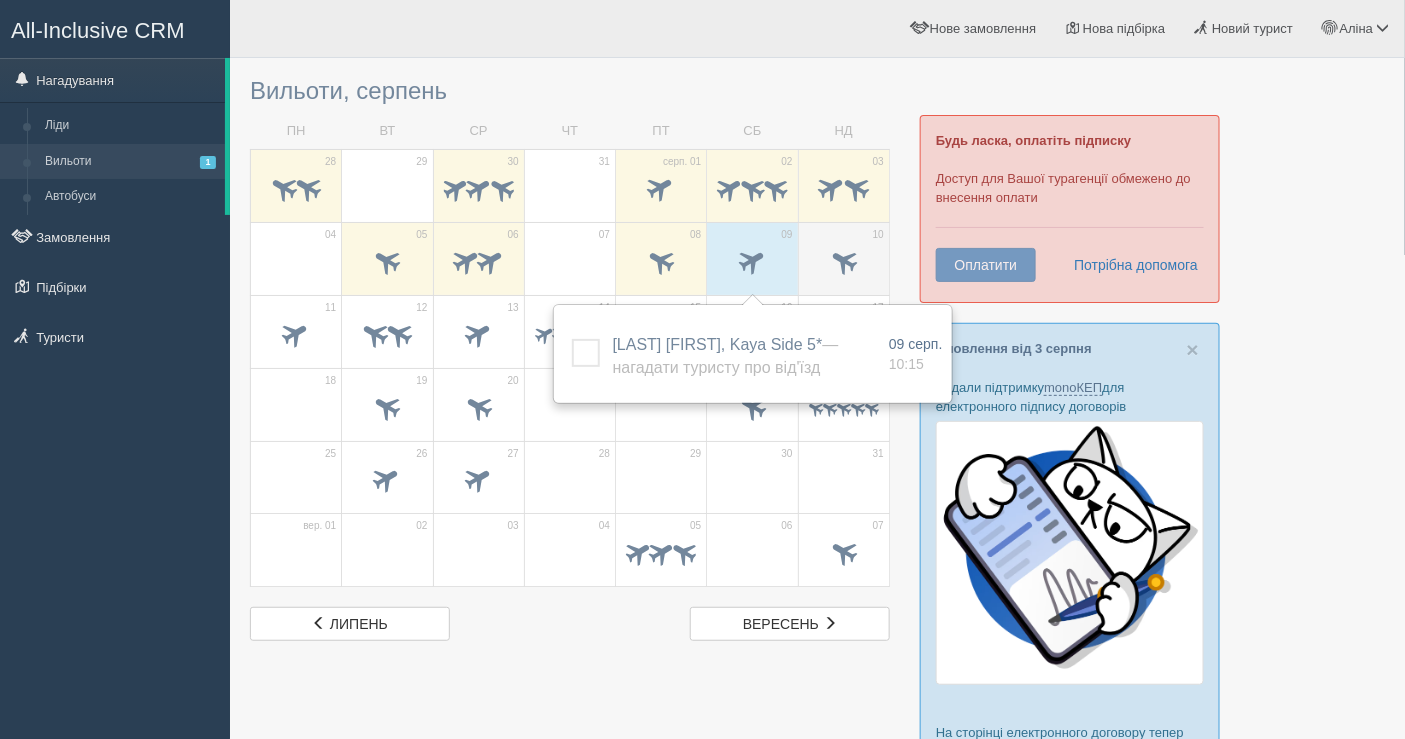 click at bounding box center [844, 264] 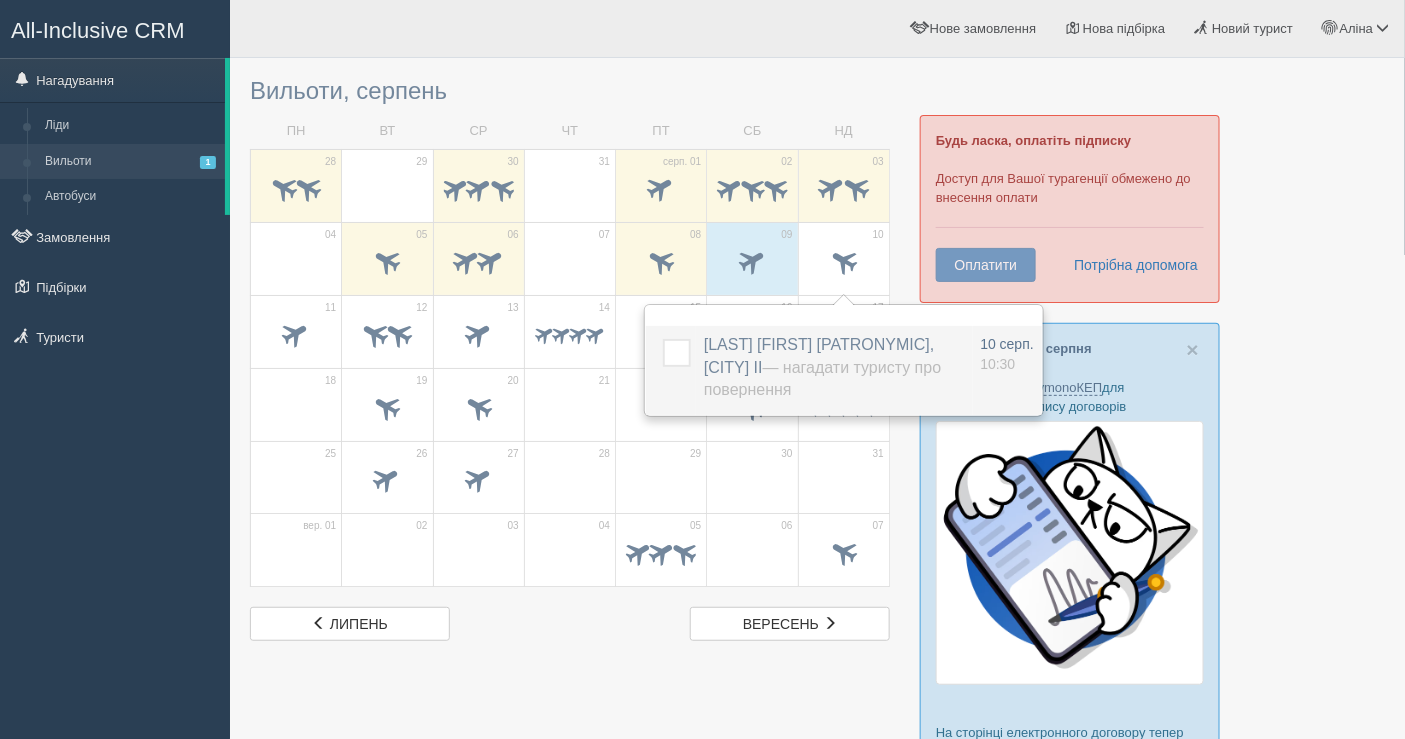 click on "[LAST] [FIRST] [PATRONYMIC], [CITY] II                                                      — Нагадати туристу про повернення" at bounding box center (822, 367) 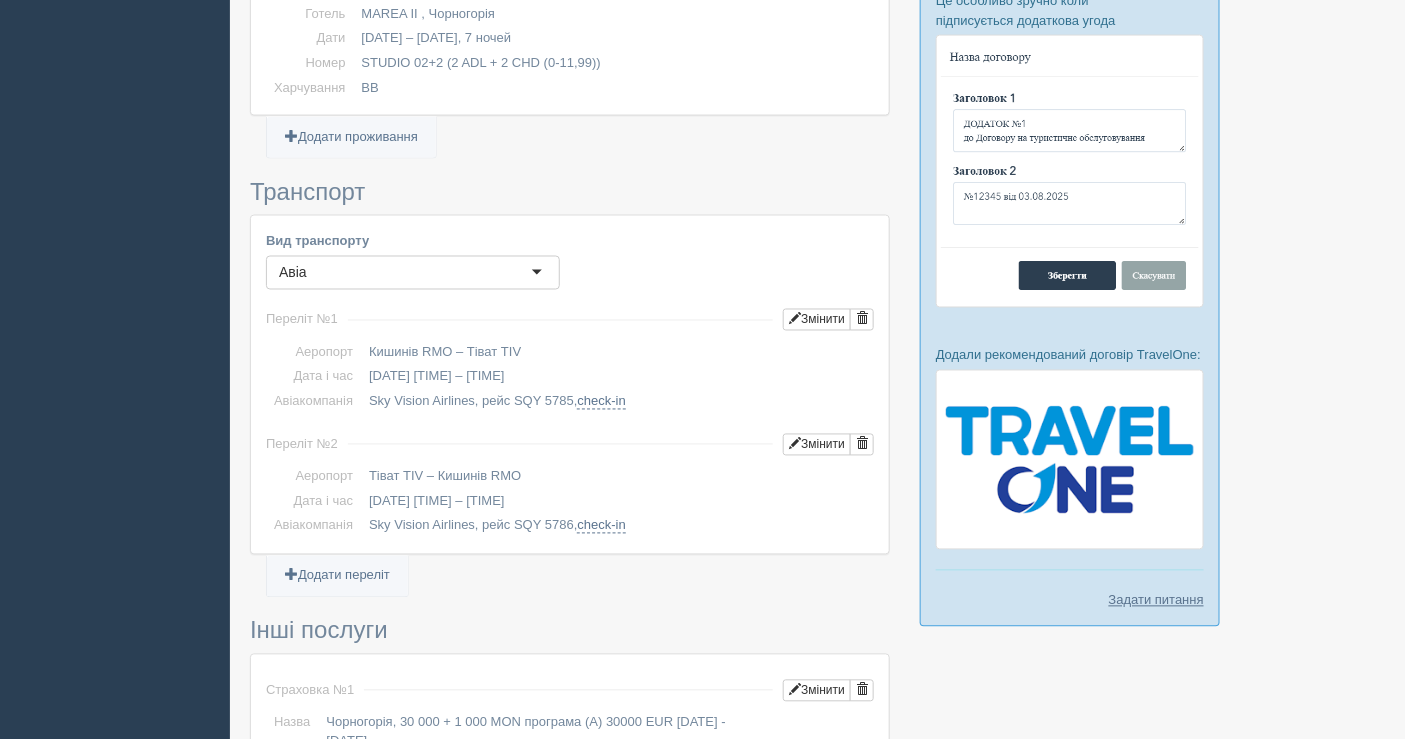 scroll, scrollTop: 444, scrollLeft: 0, axis: vertical 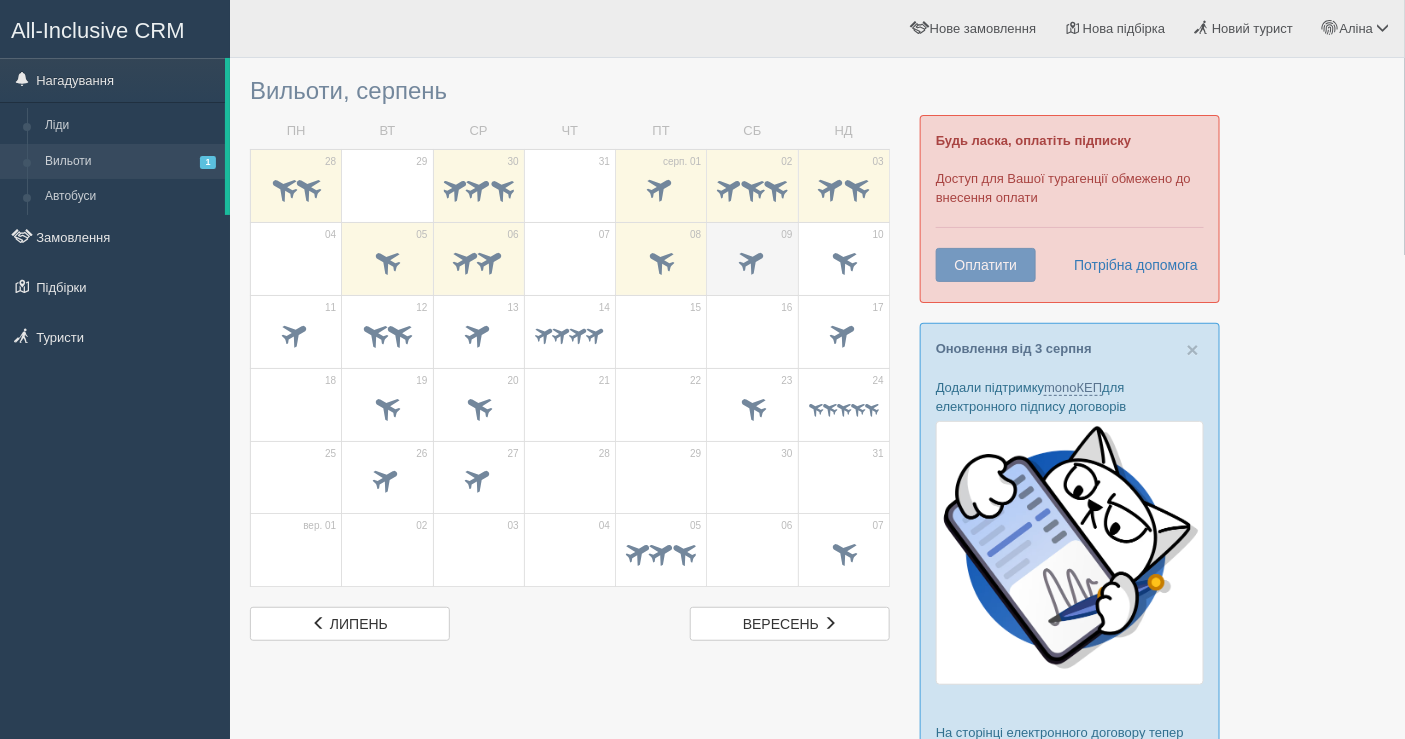 click at bounding box center (752, 260) 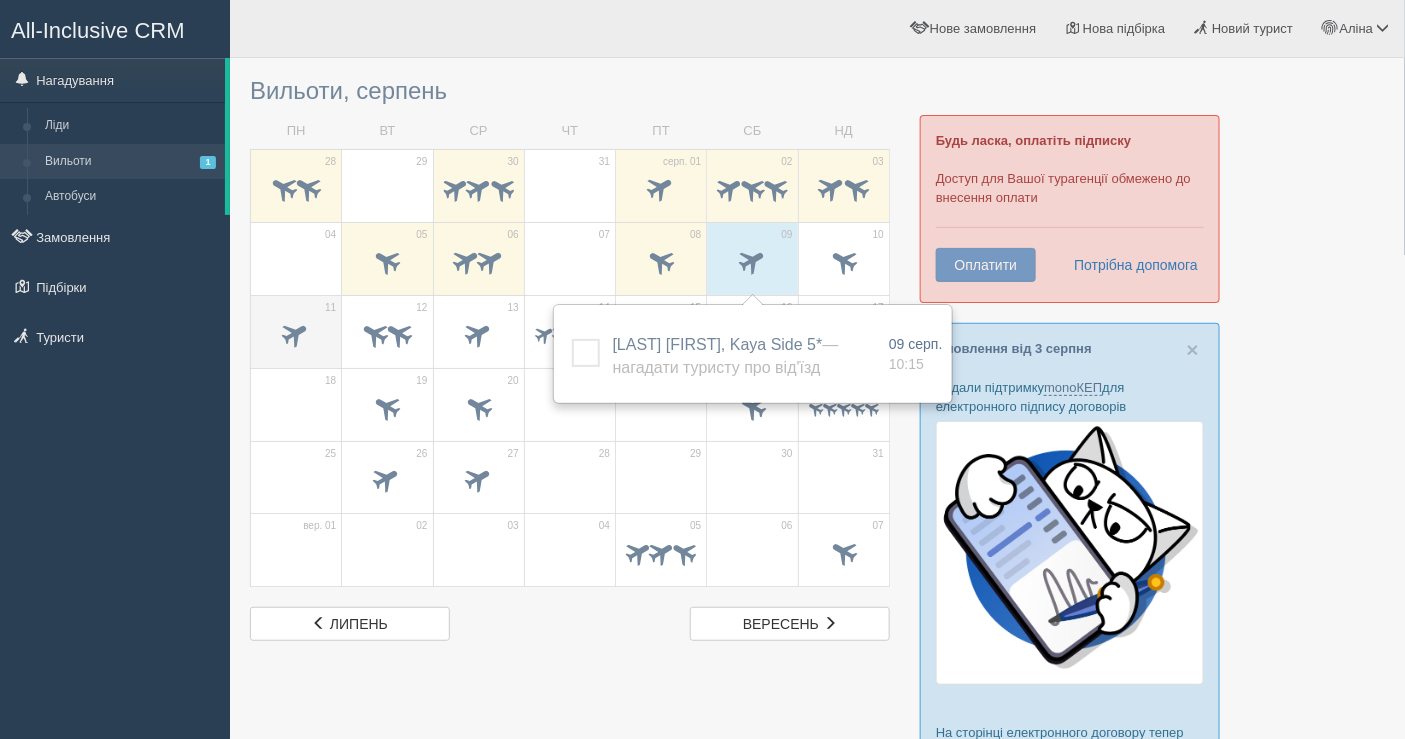 click at bounding box center (296, 337) 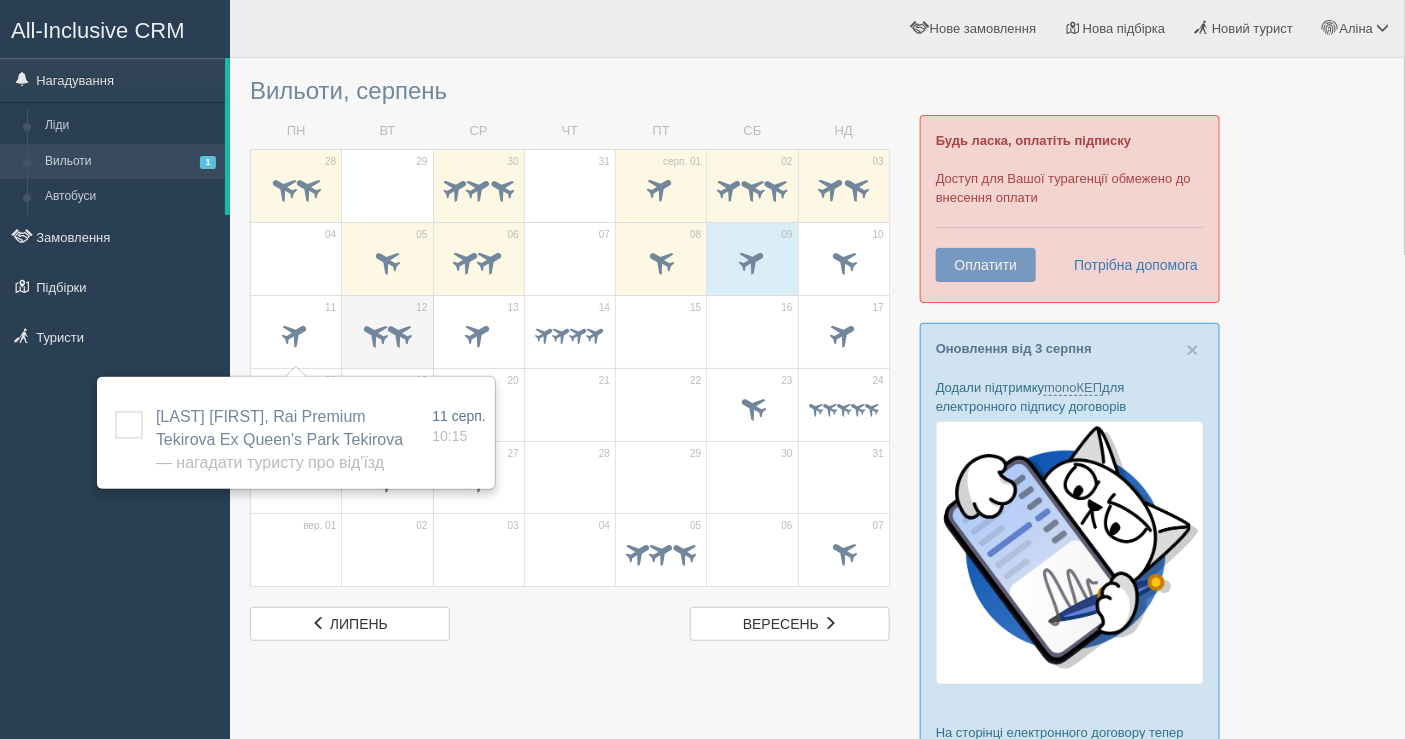 click on "12" at bounding box center [387, 331] 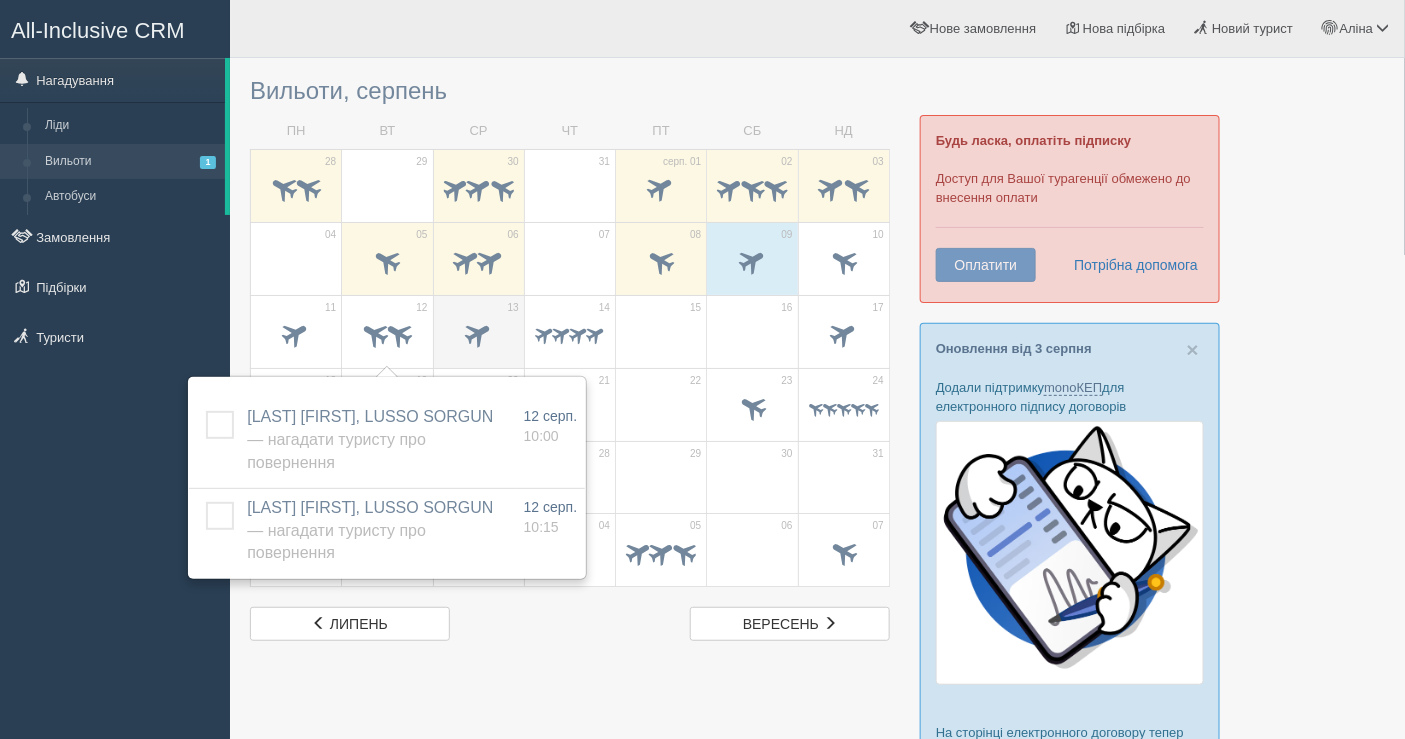 click at bounding box center (478, 333) 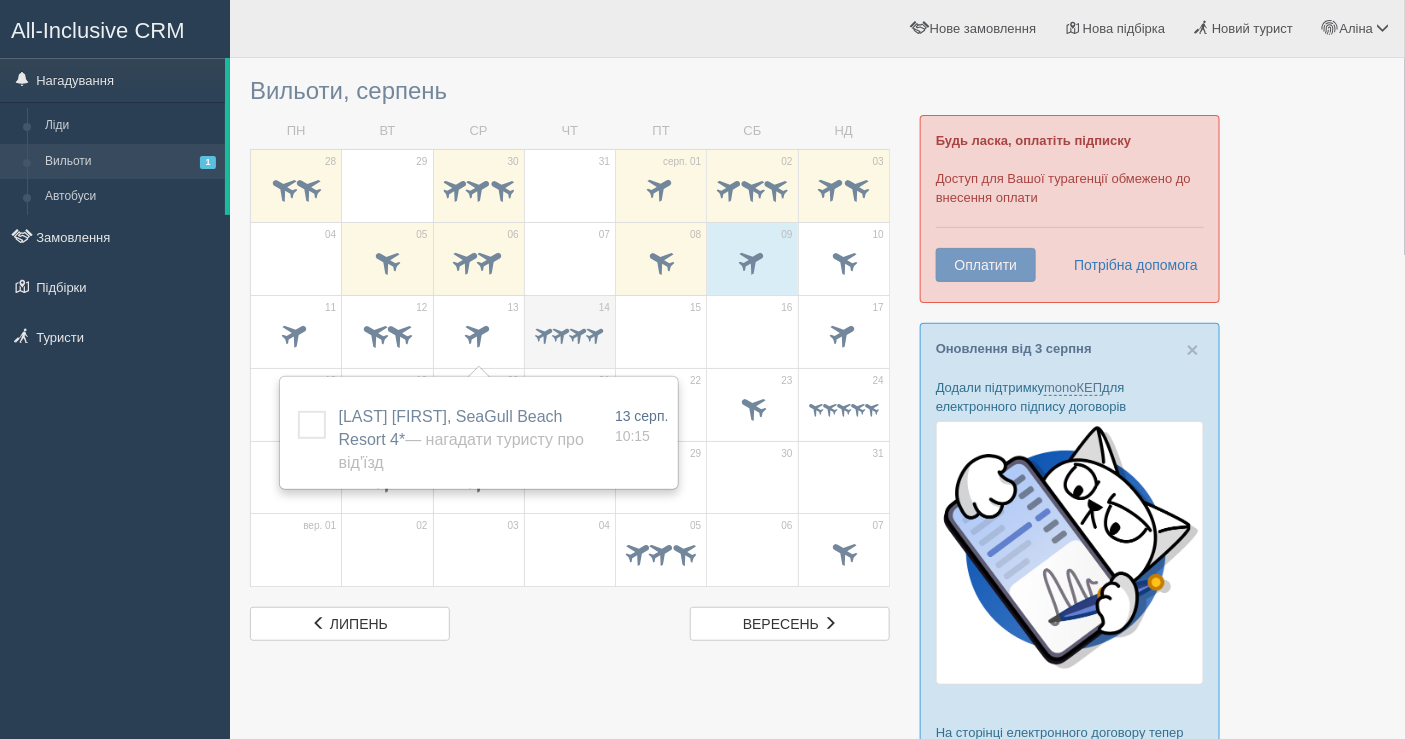 click at bounding box center (578, 333) 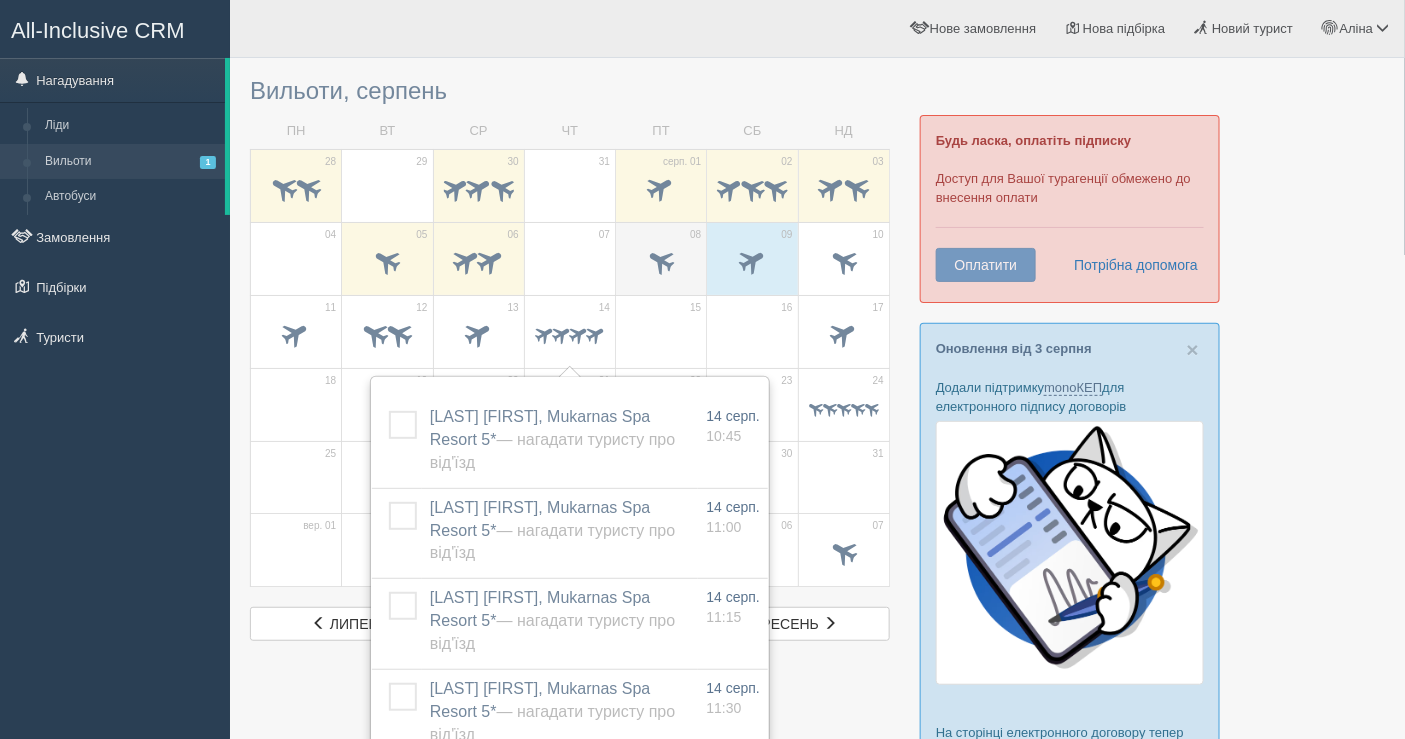 click at bounding box center (661, 260) 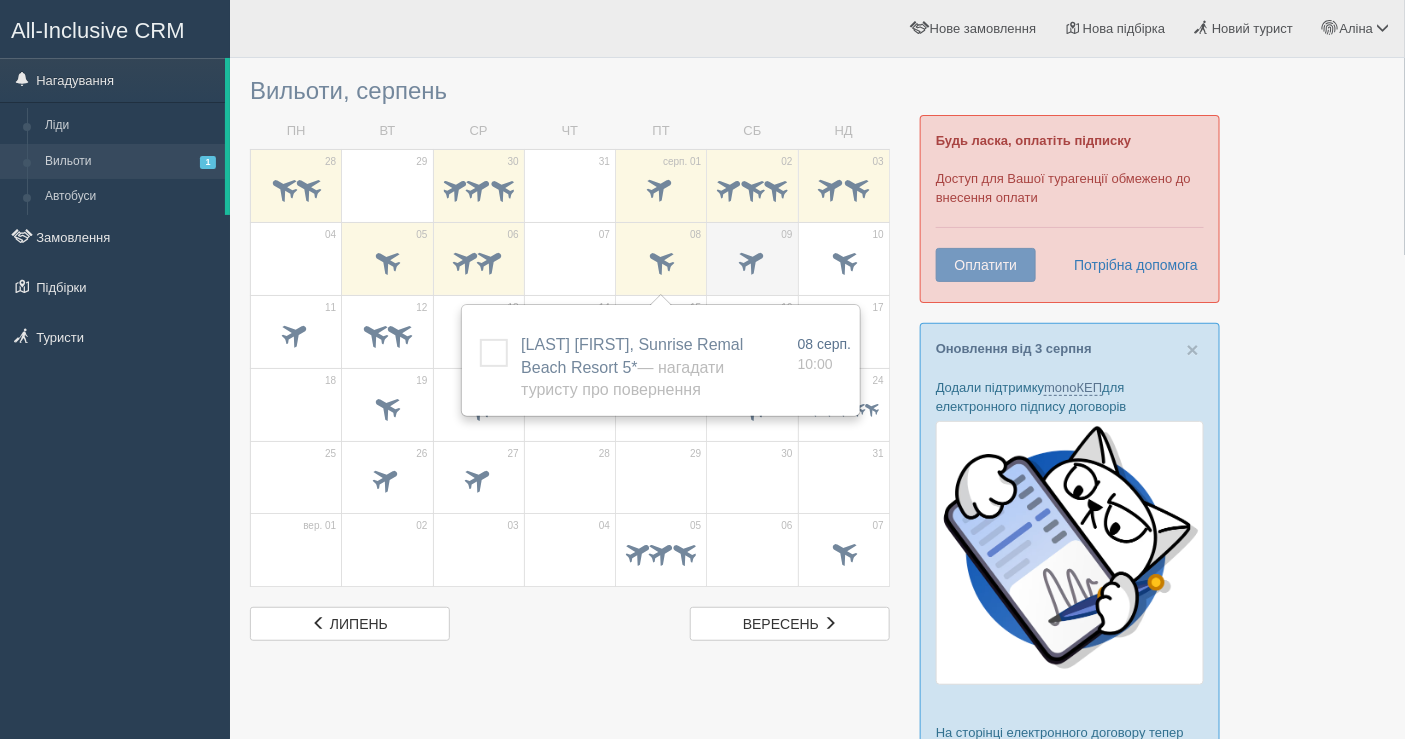click at bounding box center [752, 264] 